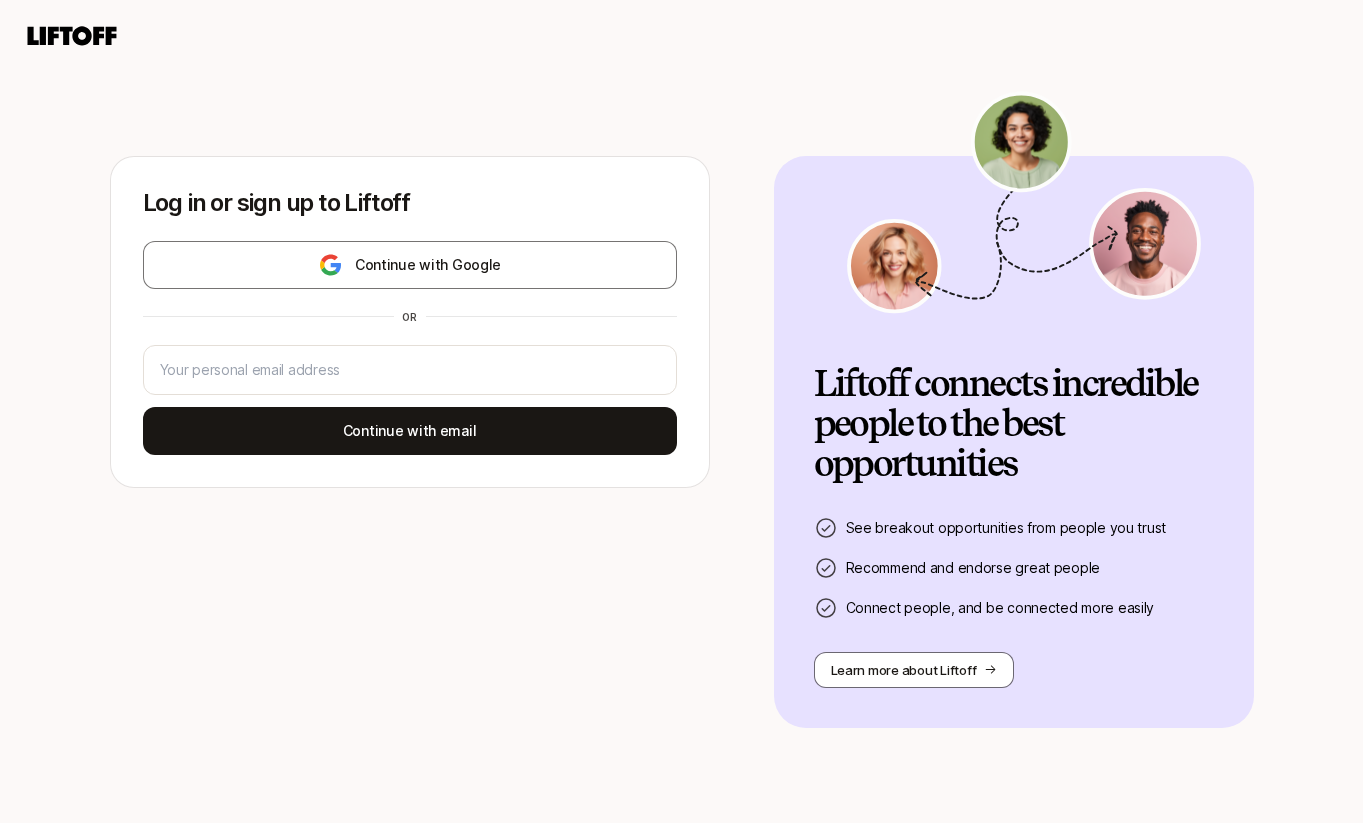 scroll, scrollTop: 0, scrollLeft: 0, axis: both 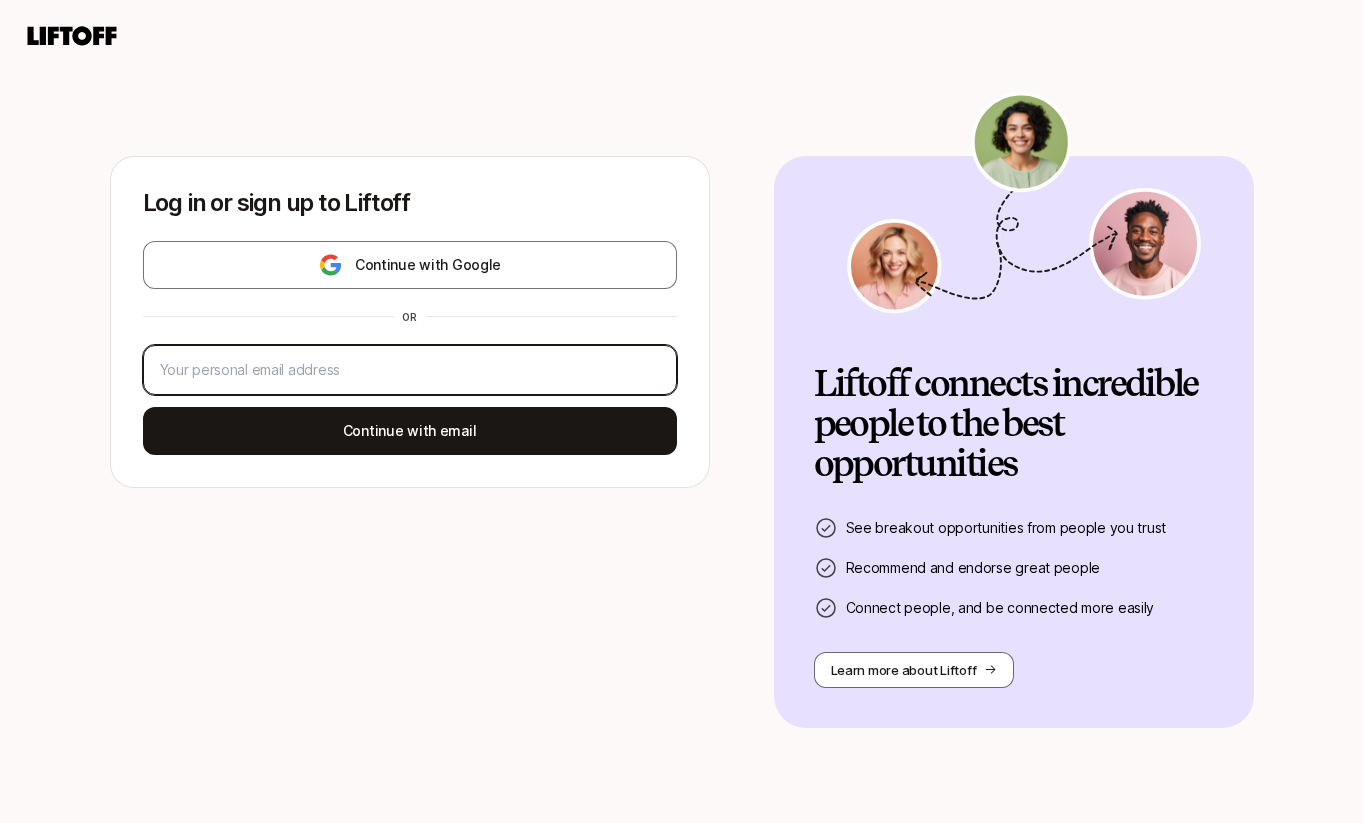 click at bounding box center [410, 370] 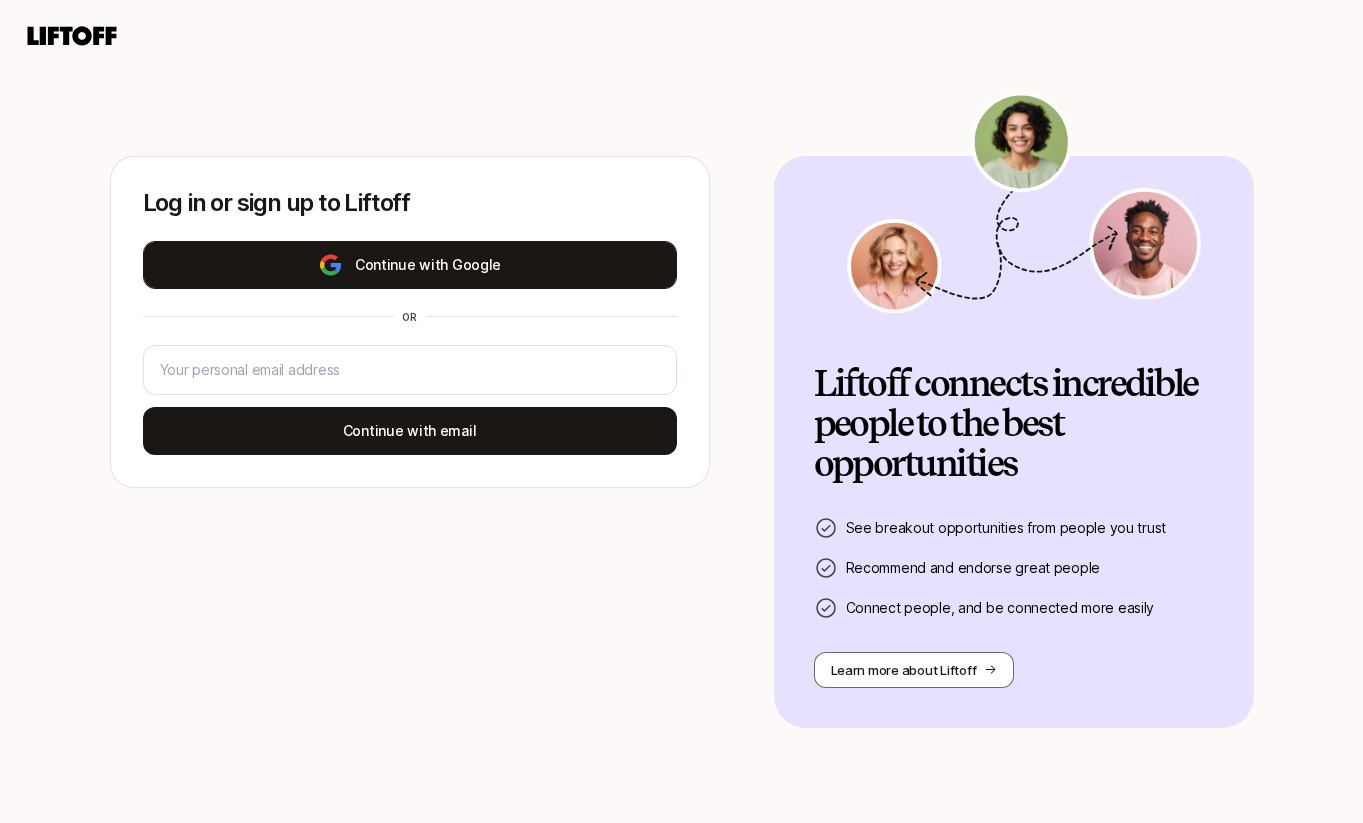 click on "Continue with Google" at bounding box center [410, 265] 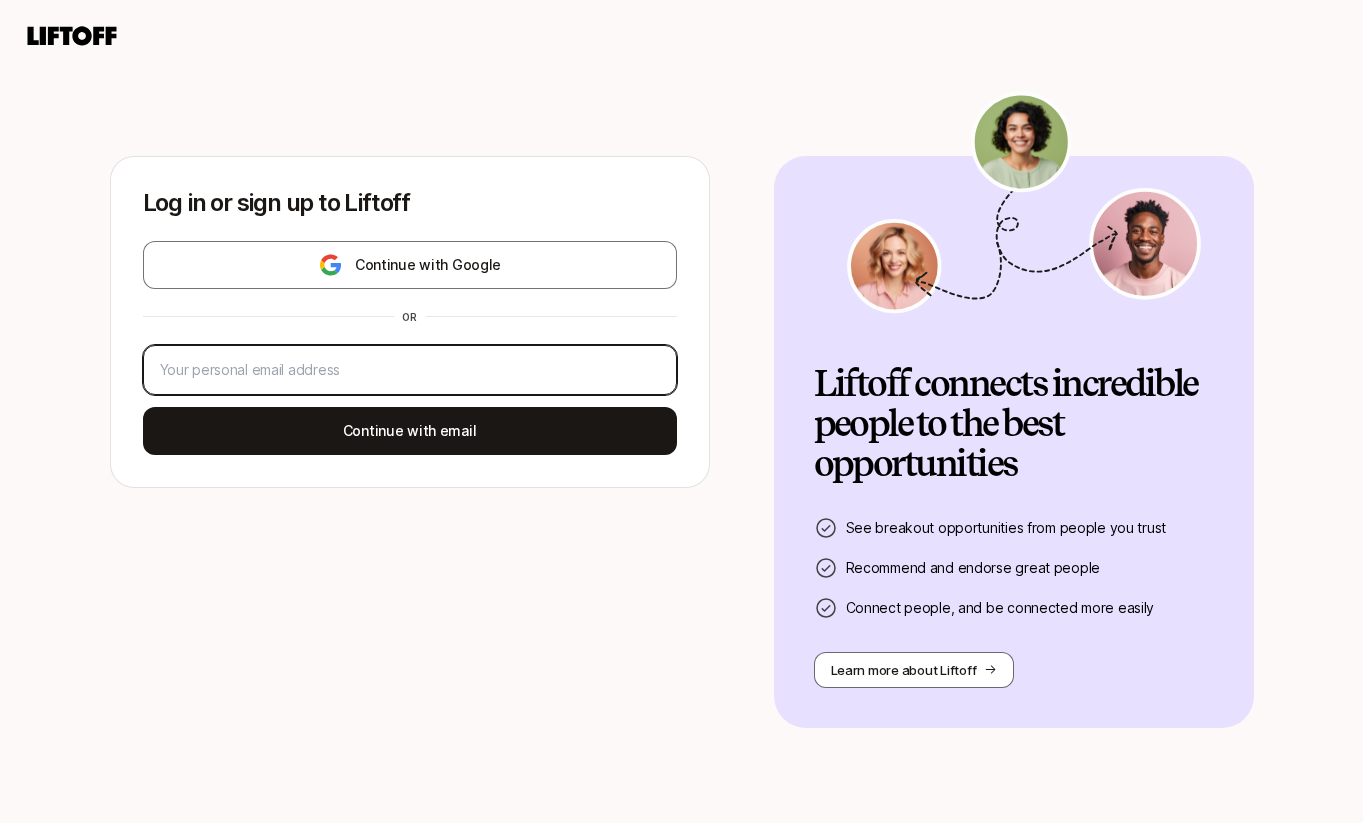 click at bounding box center (410, 370) 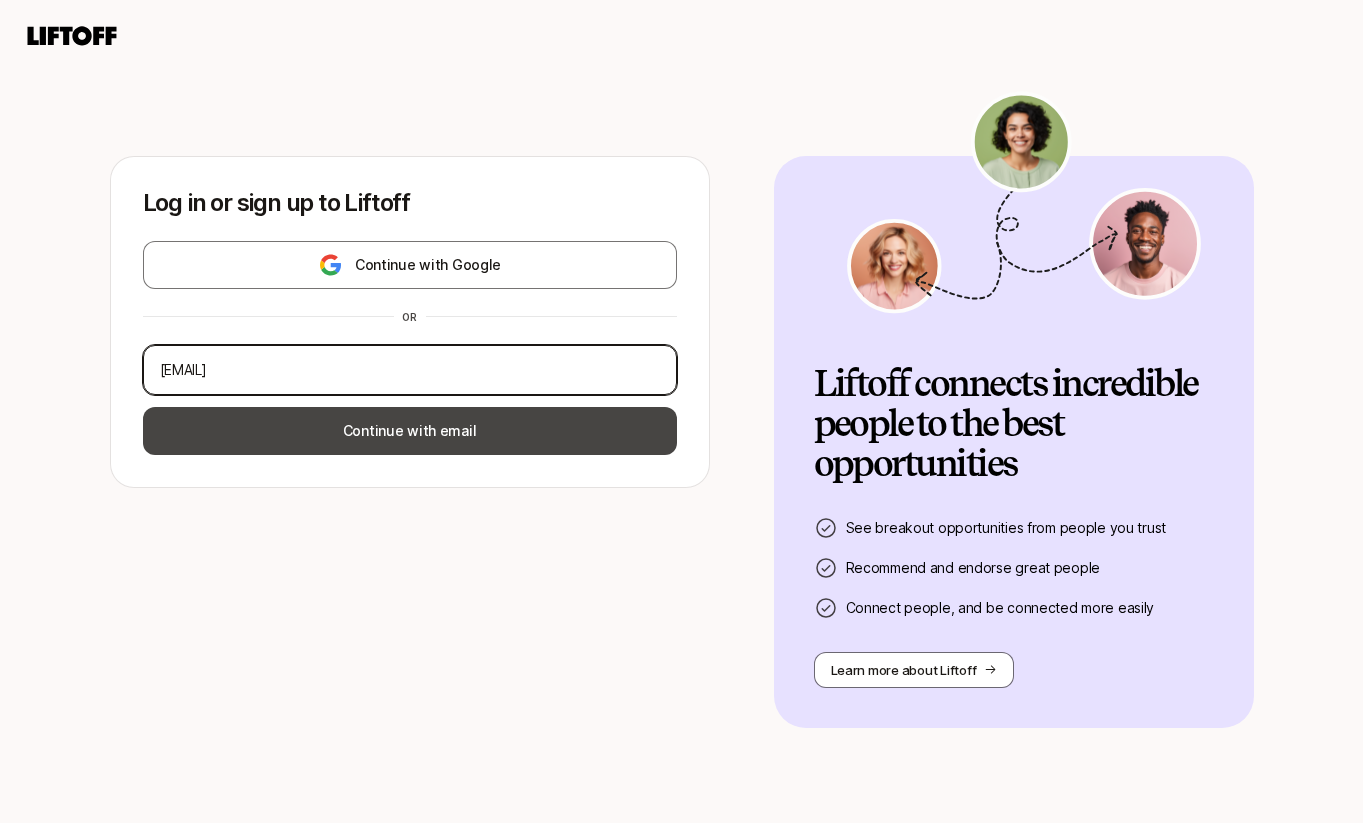 type on "[EMAIL]" 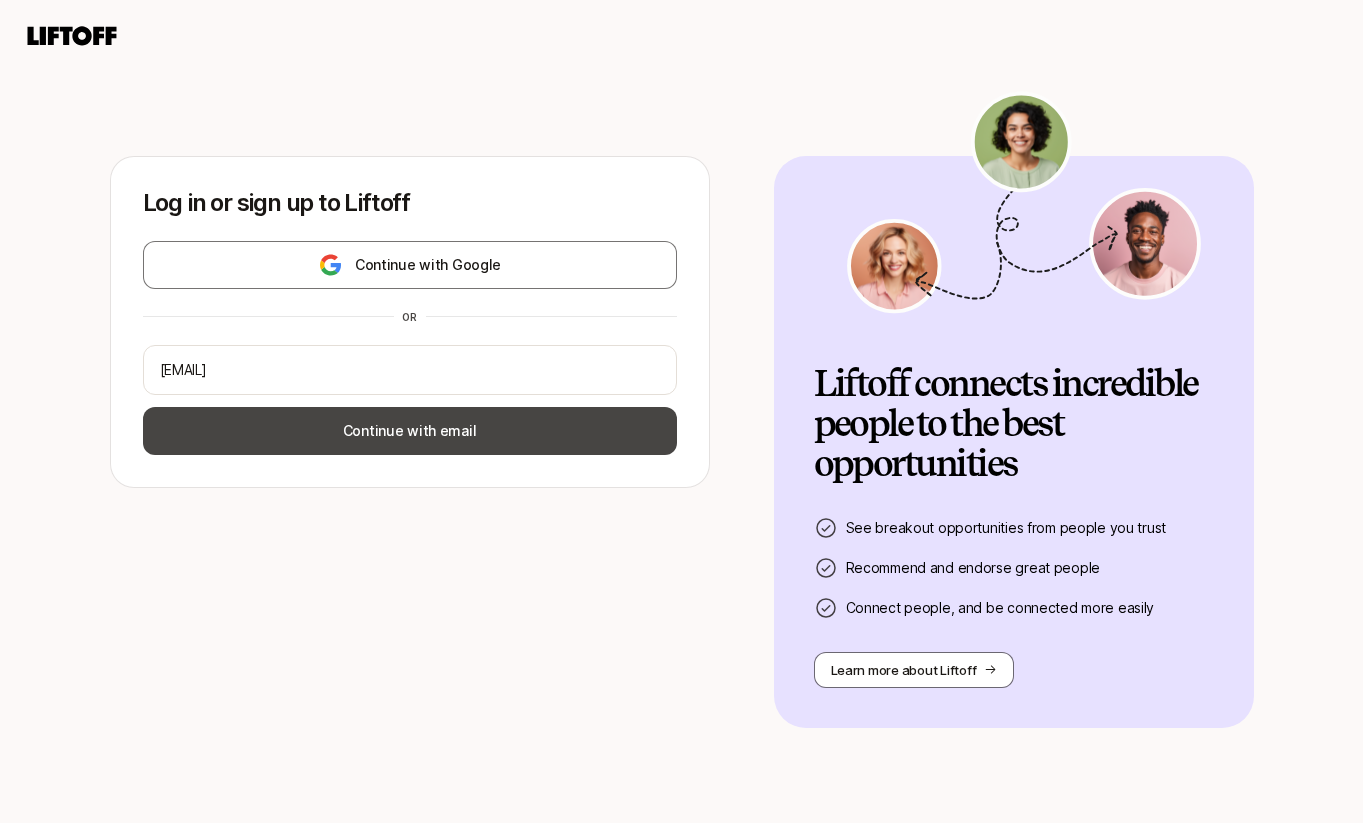 click on "Continue with email" at bounding box center [410, 431] 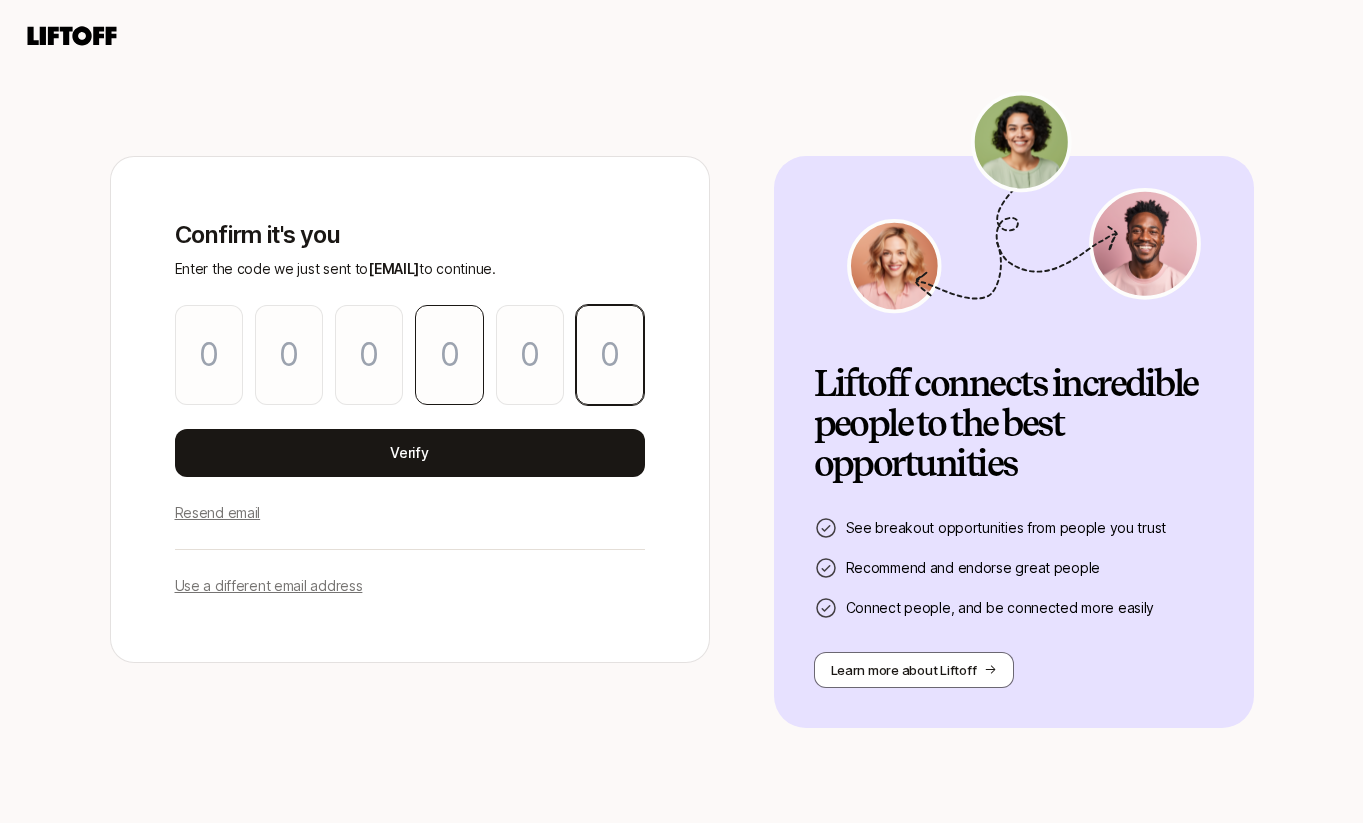 paste on "0" 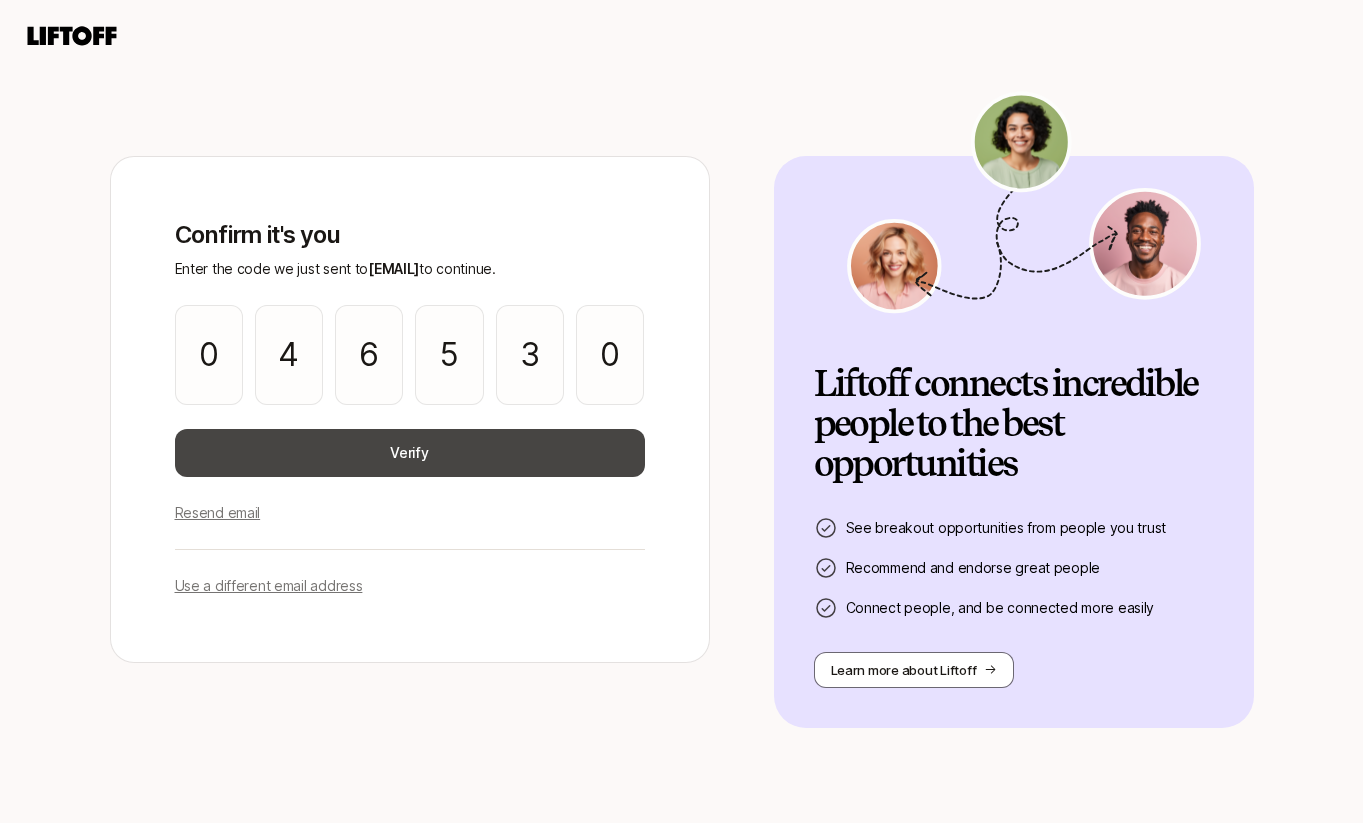 click on "Verify" at bounding box center [410, 453] 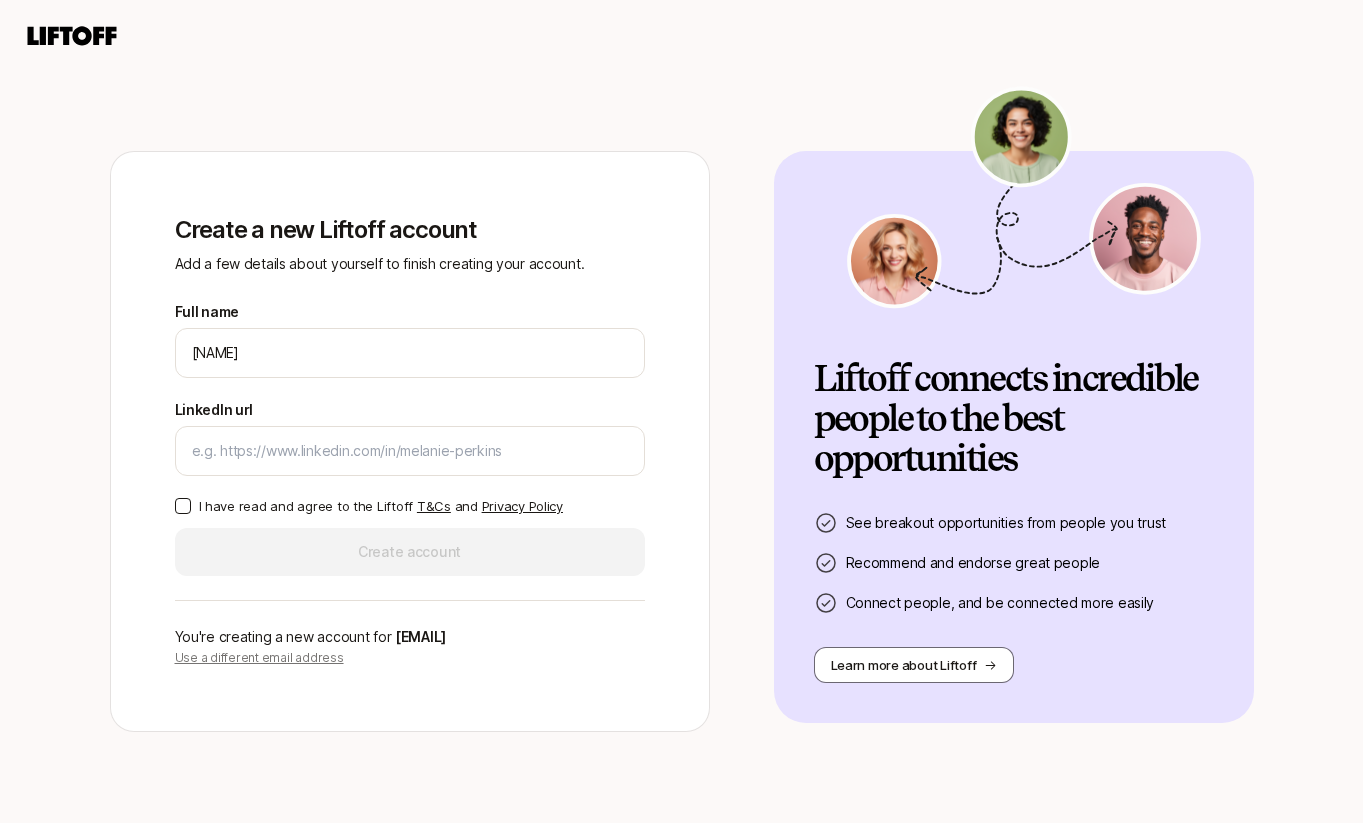 type on "[NAME]" 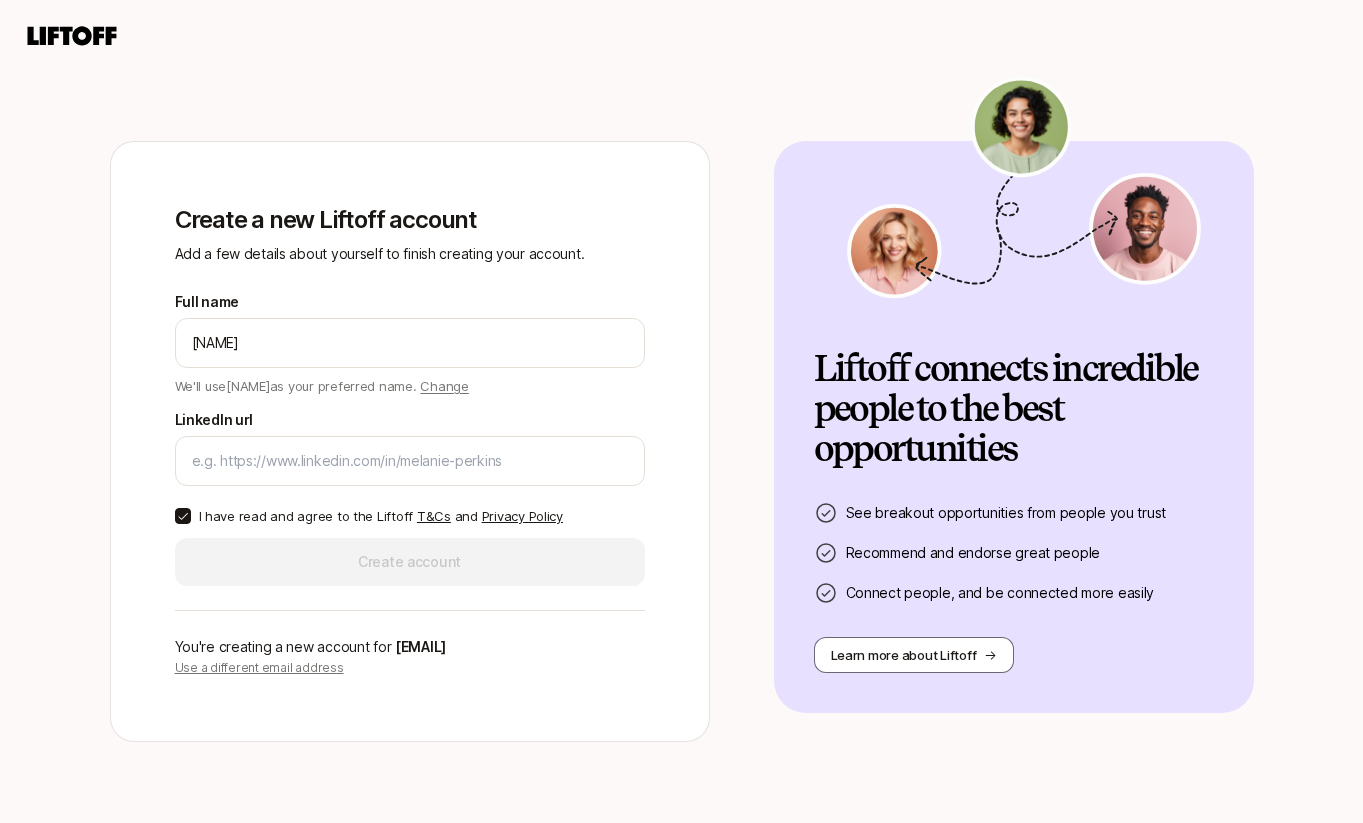 type on "[NAME]" 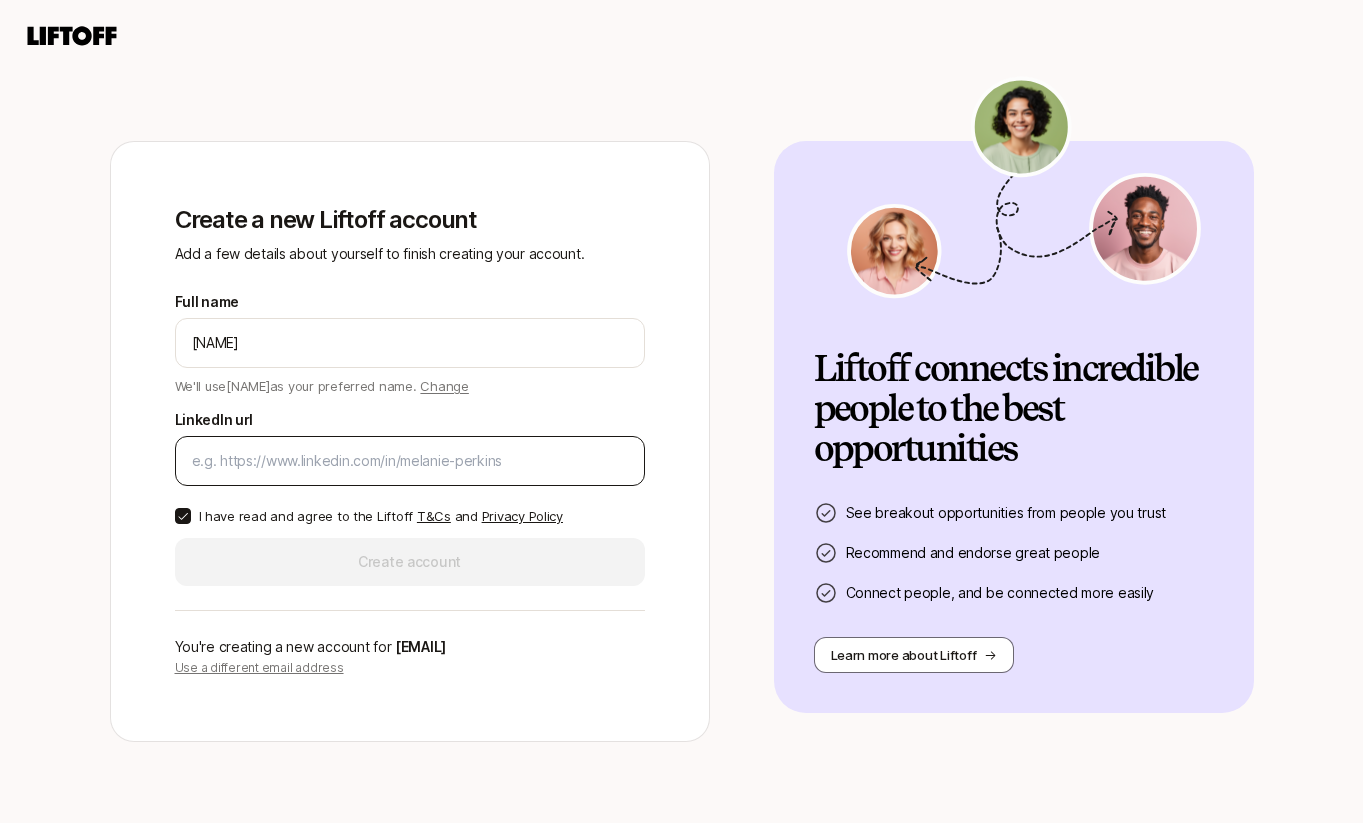 click at bounding box center [410, 461] 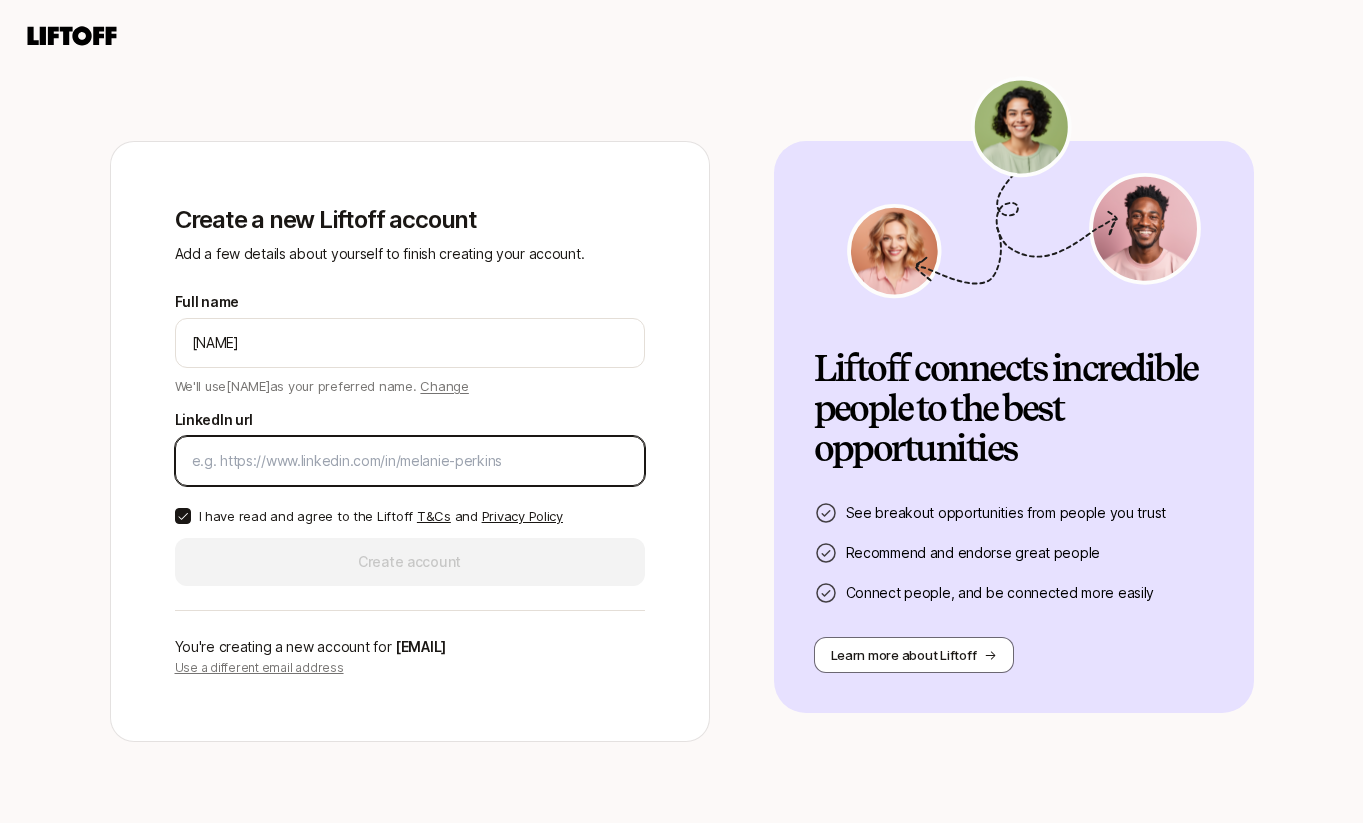 click on "LinkedIn url" at bounding box center [410, 461] 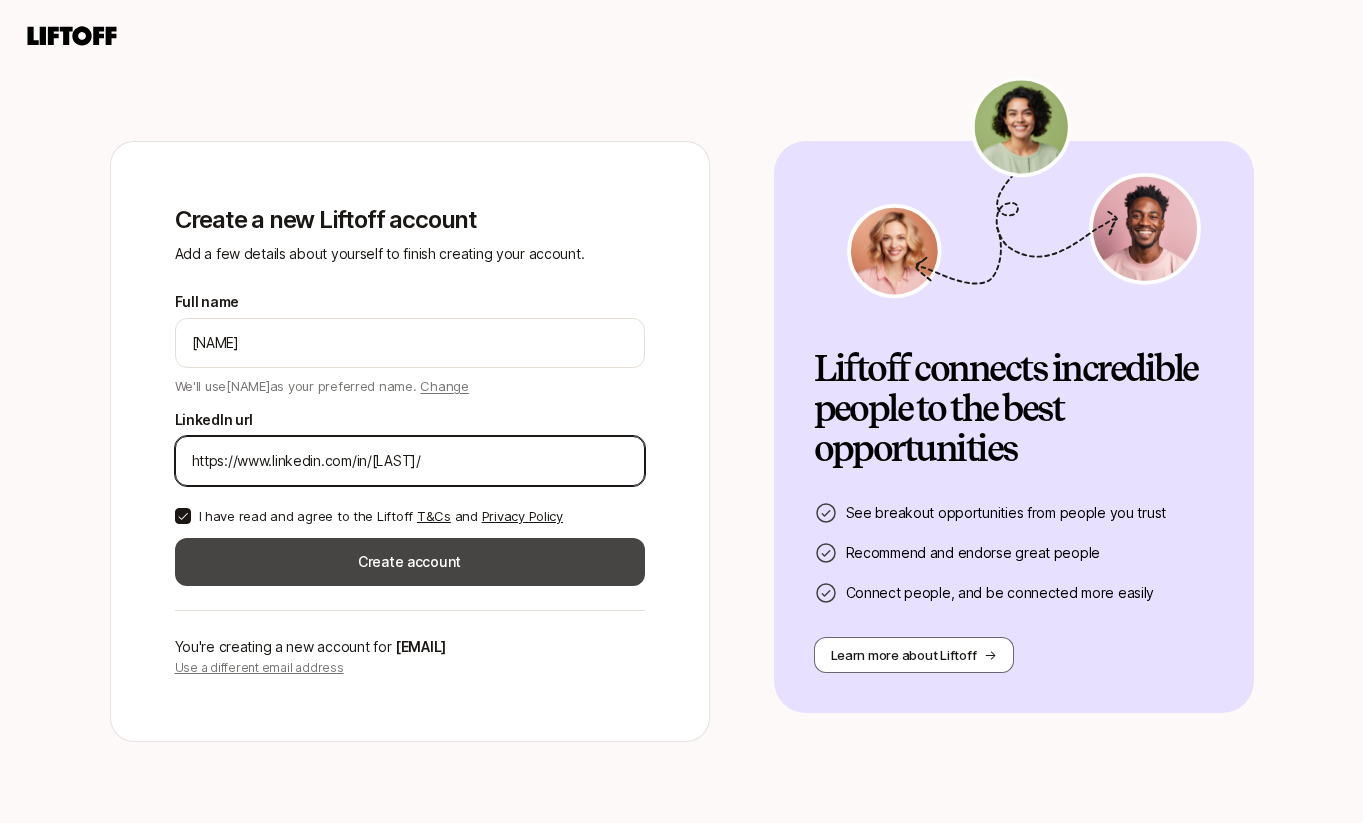 type on "https://www.linkedin.com/in/[LAST]/" 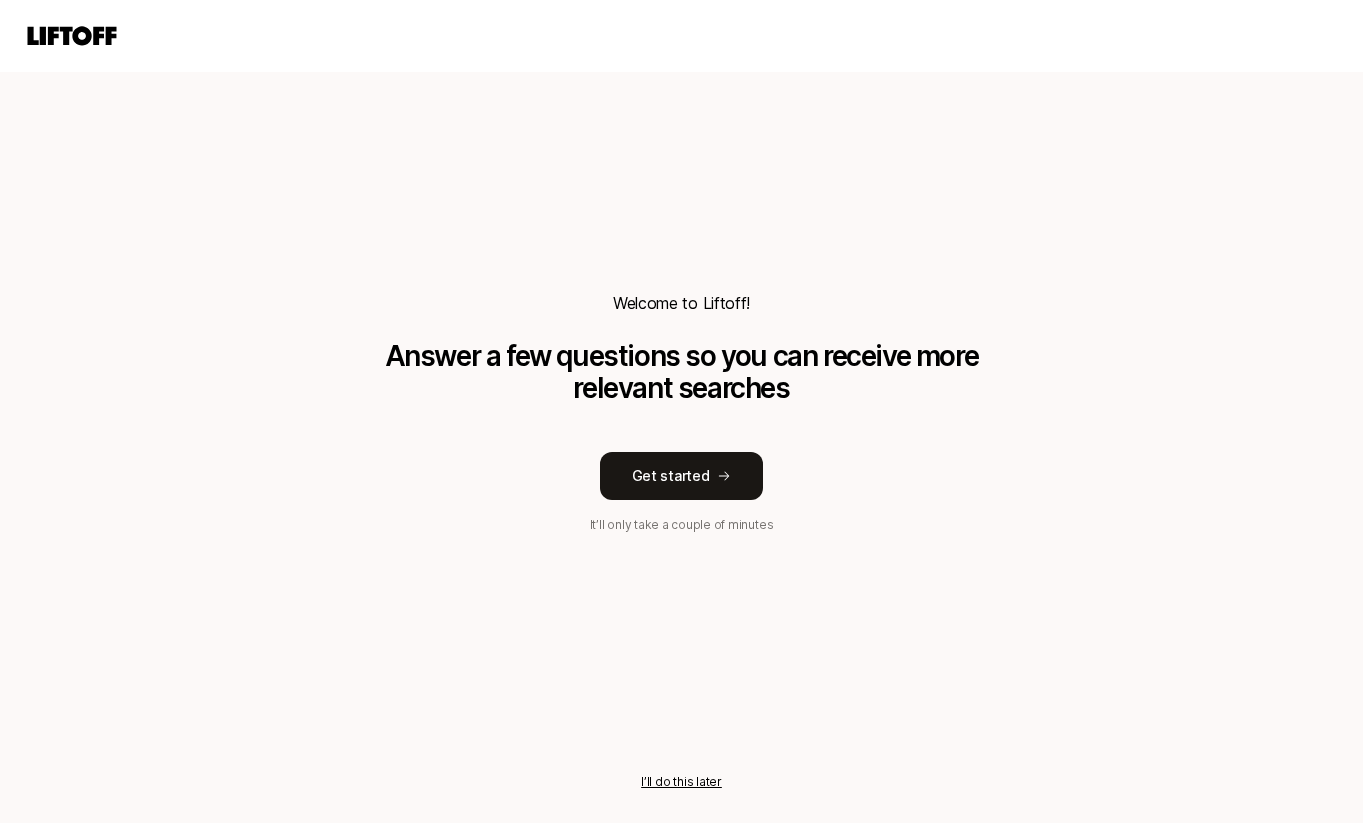 click on "I’ll do this later" at bounding box center (681, 782) 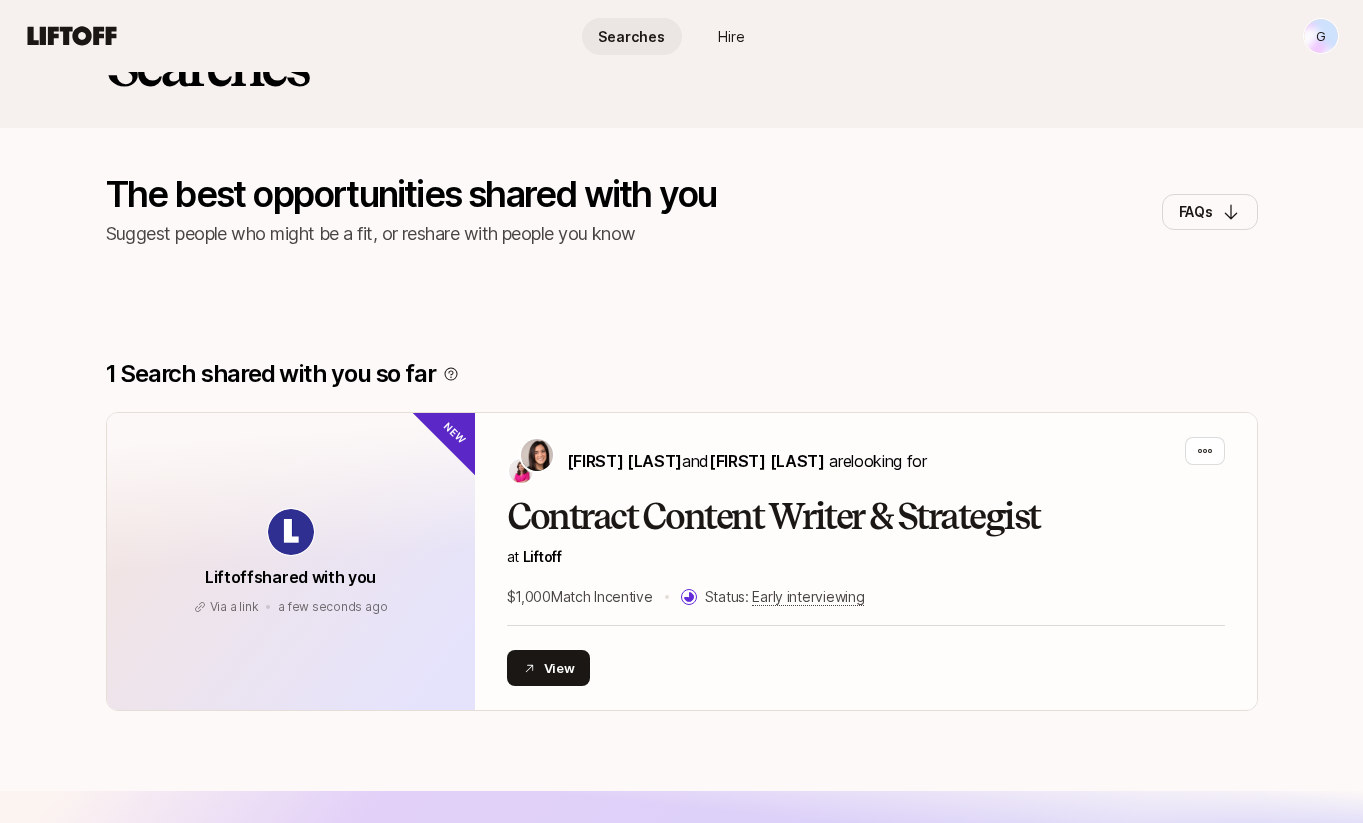 scroll, scrollTop: 0, scrollLeft: 0, axis: both 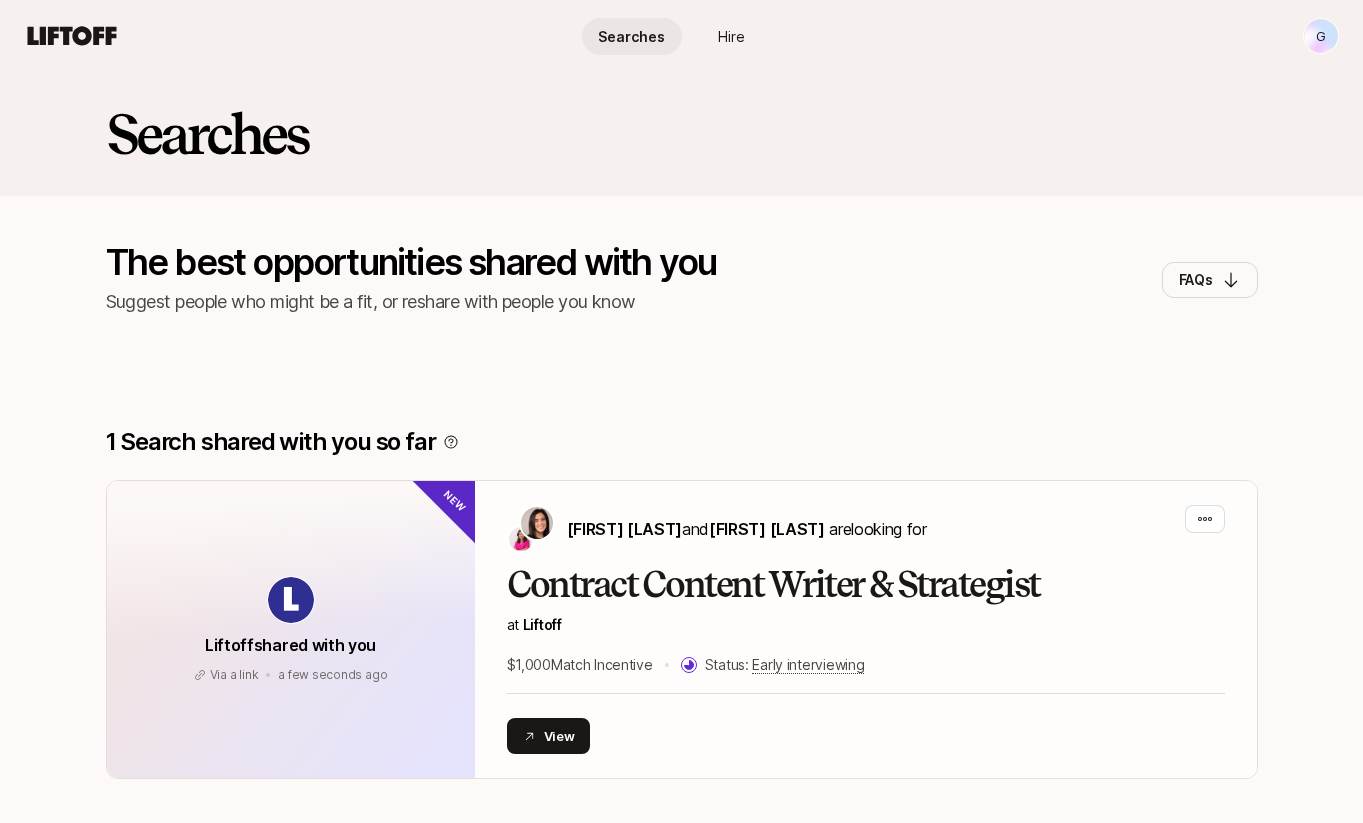 click on "G Searches Hire Searches Hire G Searches The best opportunities shared with you Suggest people who might be a fit, or reshare with people you know FAQs 1 Search shared
with you so far Liftoff  shared with you Via a link a few seconds ago Via a link a few seconds ago New [FIRST] [LAST]  and  [FIRST] [LAST]   are  looking for Contract Content Writer & Strategist at   Liftoff $1,000  Match Incentive Status:   Early interviewing View Get access to more Searches, vetted by Liftoff Request access  Recent Searches live on Liftoff Director of Product Design at Fintech Startup Director of Product Design at Fintech Startup Director of Product Design at Fintech Startup [CITY], [STATE] Status:  Just started Viewed by people from Chief Product Officer at Consumer Marketplace Chief Product Officer at Consumer Marketplace Chief Product Officer at Consumer Marketplace [CITY], [STATE] Status:  Just started Viewed by people from Head of Marketing at Celebrity CPG brand Head of Marketing at Celebrity CPG brand FAQs" at bounding box center (681, 411) 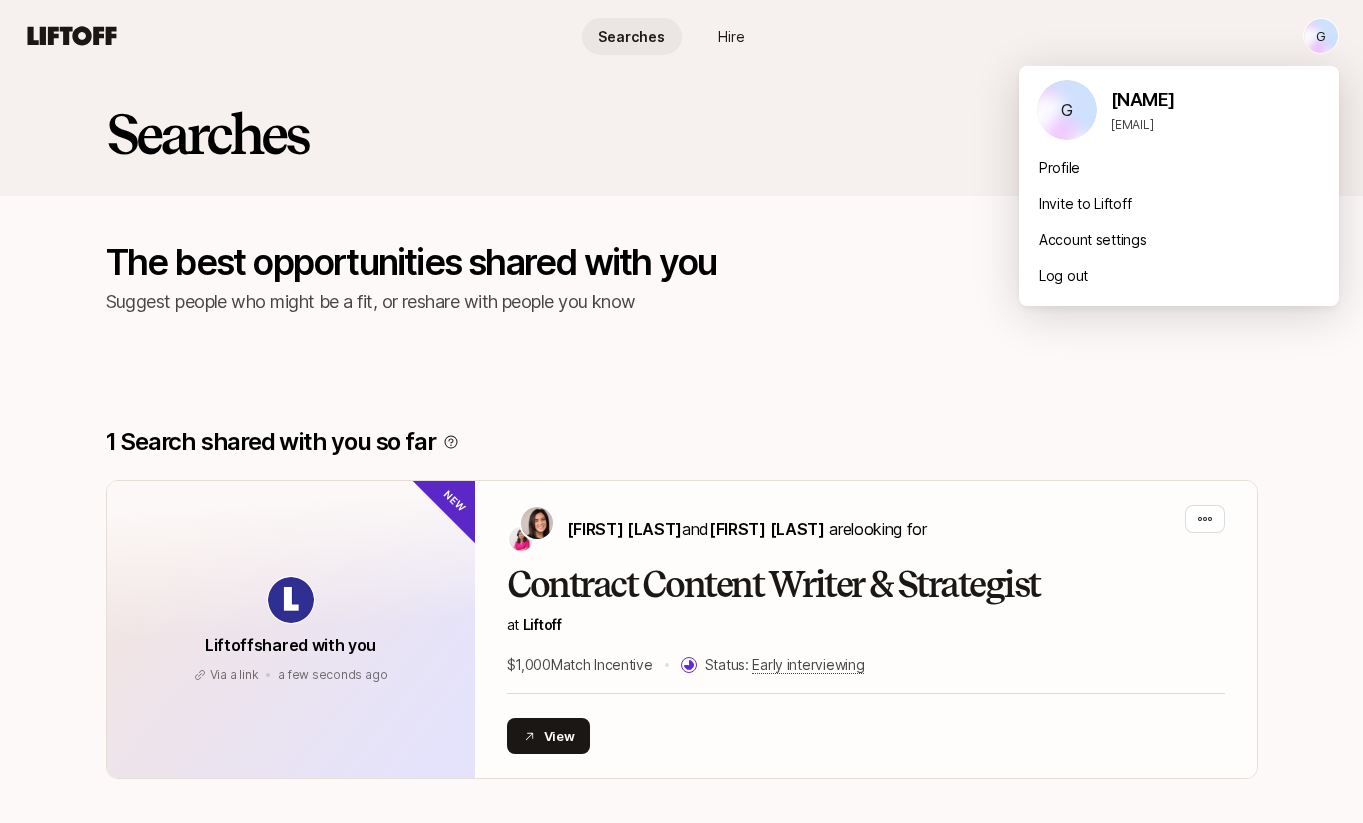 click on "Profile" at bounding box center [1179, 168] 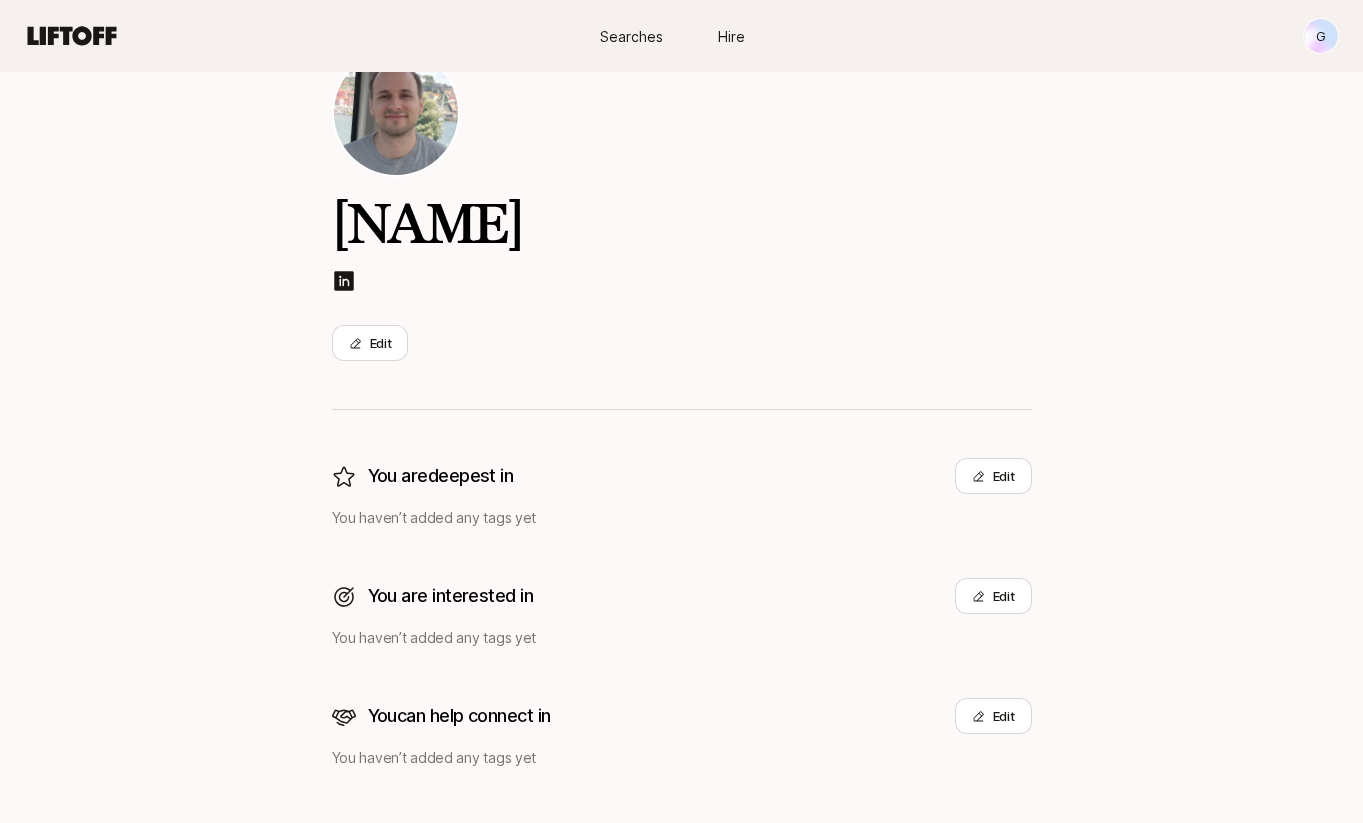 scroll, scrollTop: 0, scrollLeft: 0, axis: both 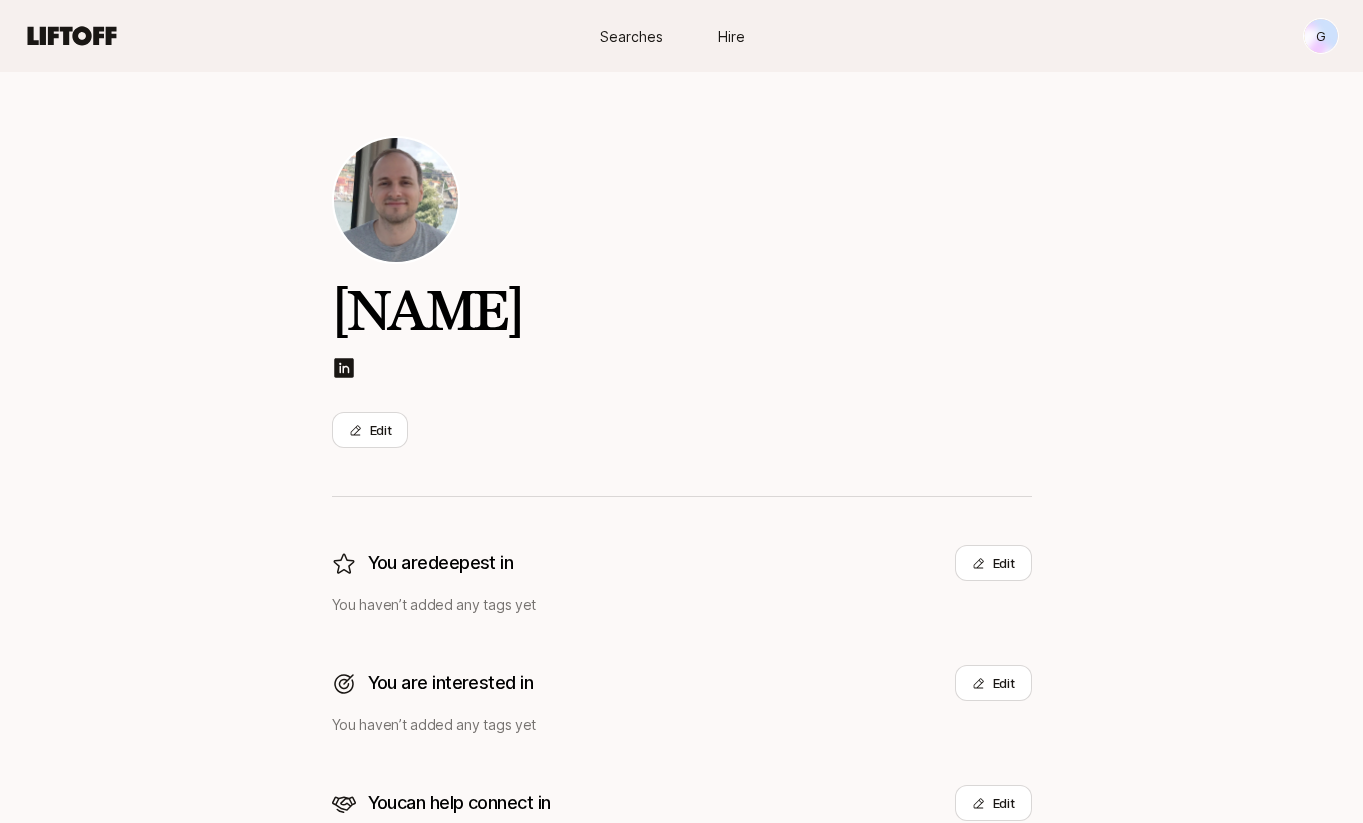 click on "G Searches Hire Searches Hire G [FIRST] Edit You are  deepest in  Edit You haven’t added any tags yet You are interested in  Edit You haven’t added any tags yet You  can help connect in  Edit You haven’t added any tags yet" at bounding box center (681, 411) 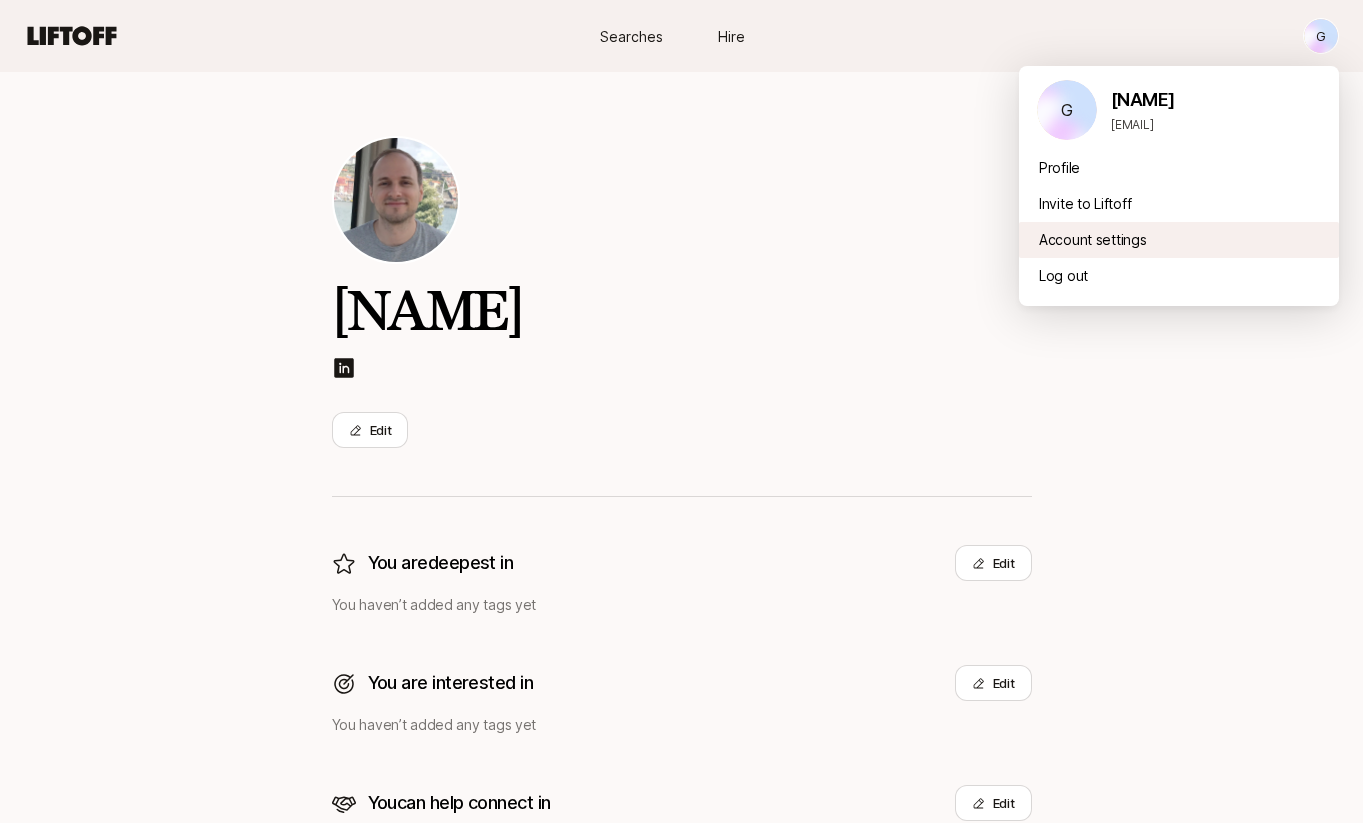 click on "Account settings" at bounding box center [1179, 240] 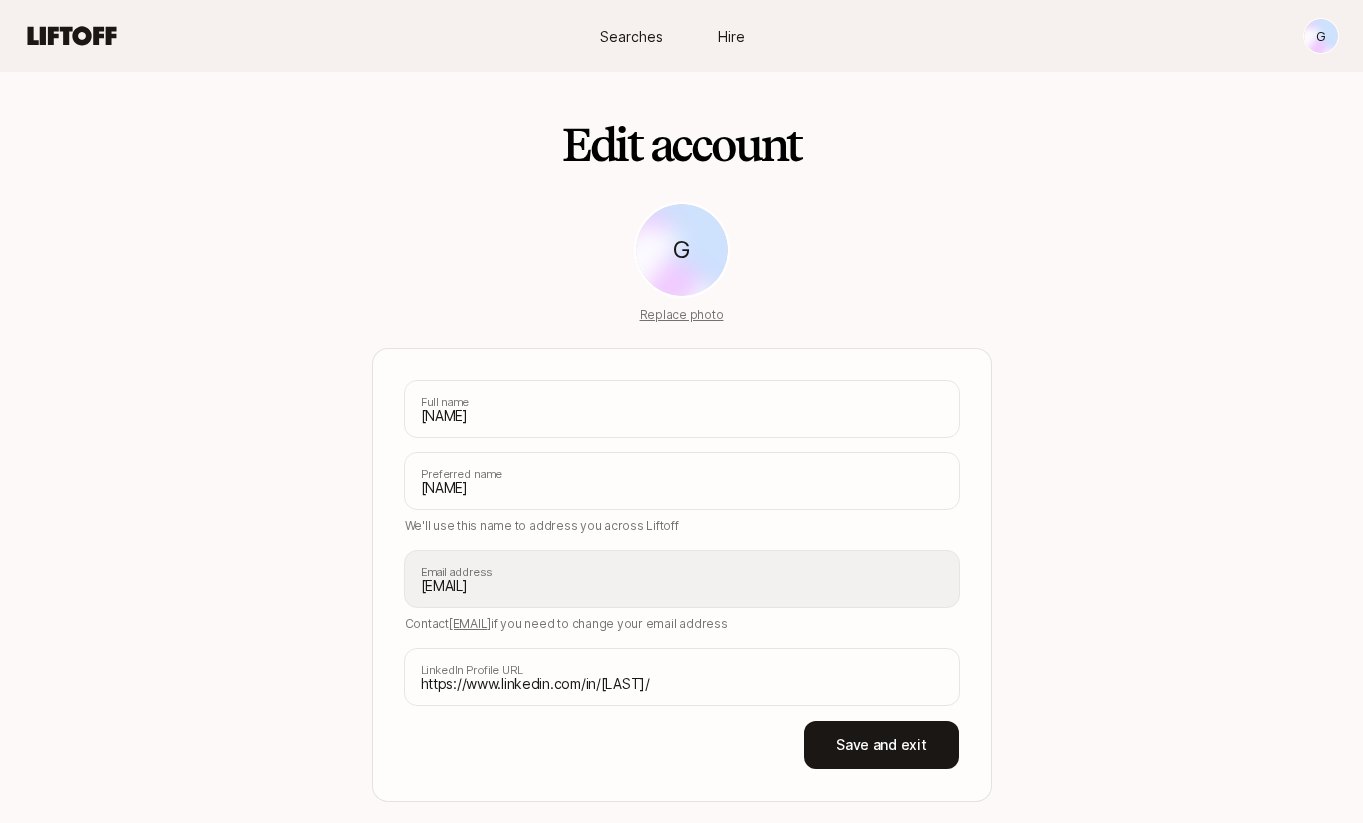 scroll, scrollTop: 59, scrollLeft: 0, axis: vertical 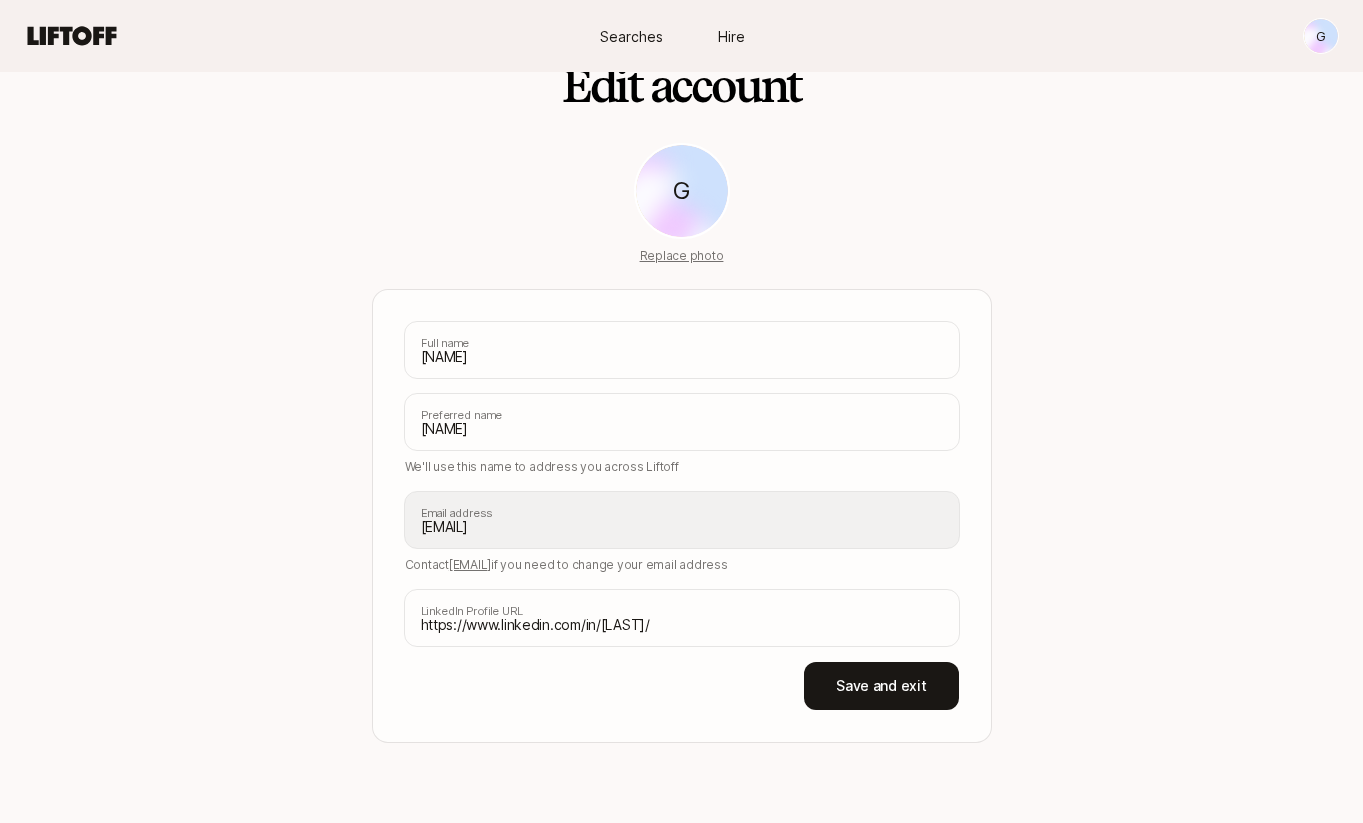 click on "Searches" at bounding box center (631, 36) 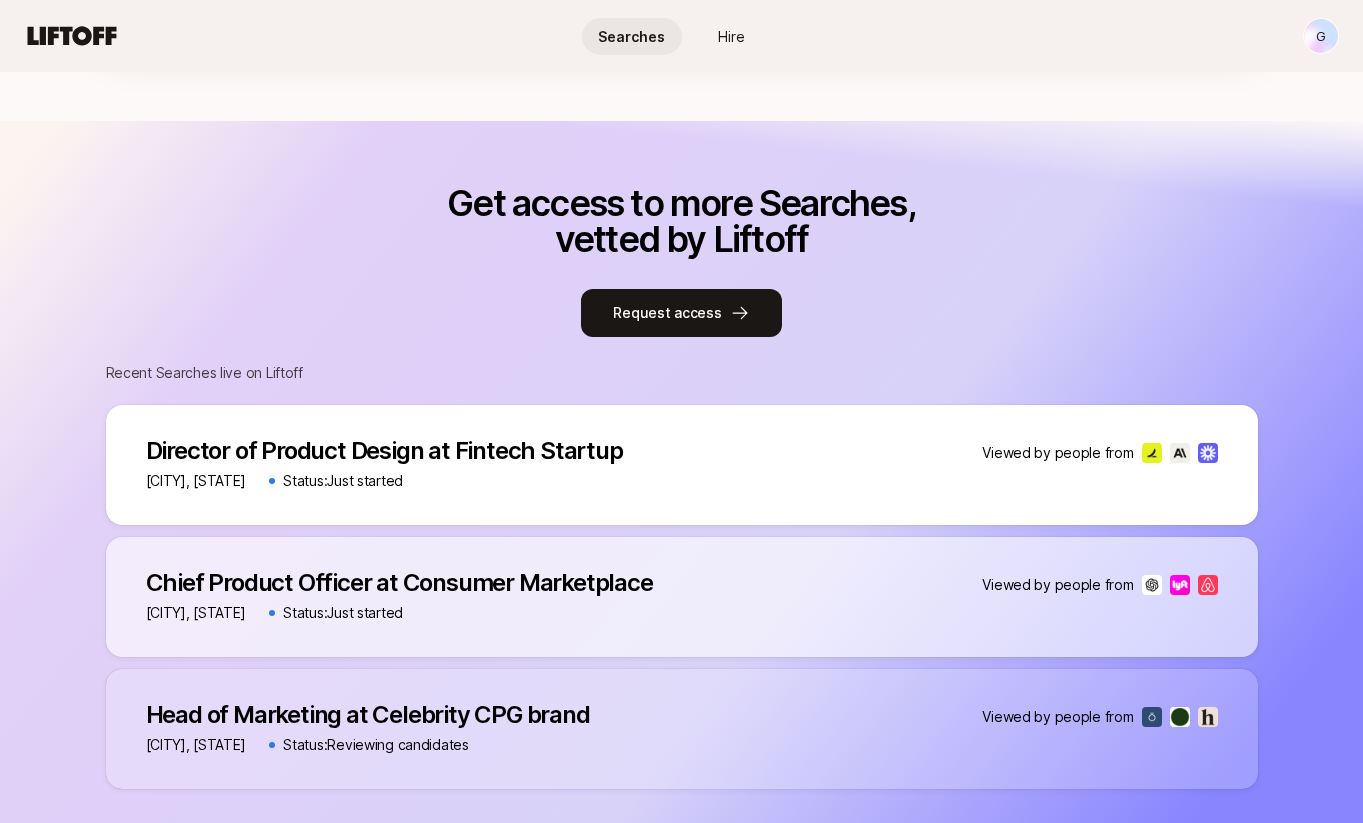 scroll, scrollTop: 774, scrollLeft: 0, axis: vertical 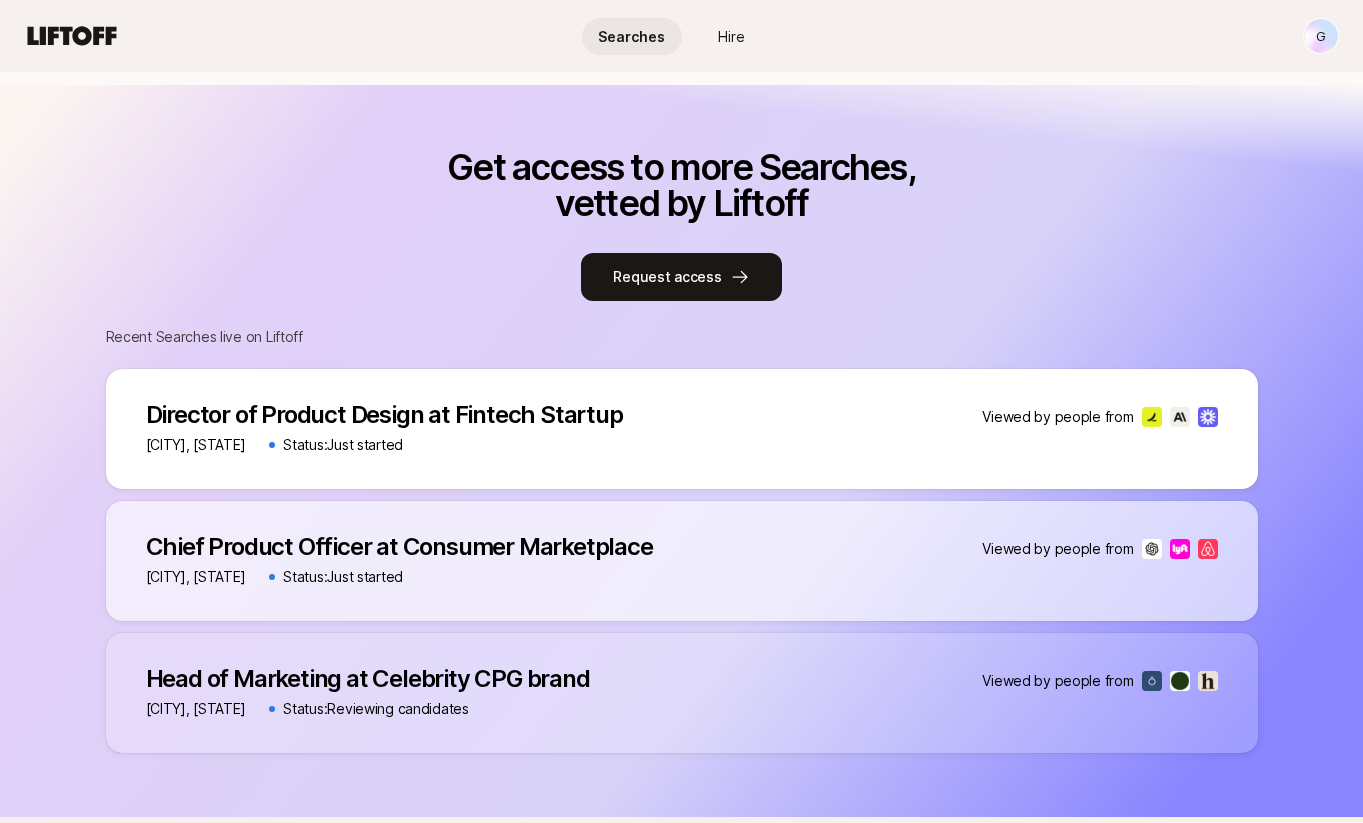click on "Director of Product Design at Fintech Startup" at bounding box center [384, 415] 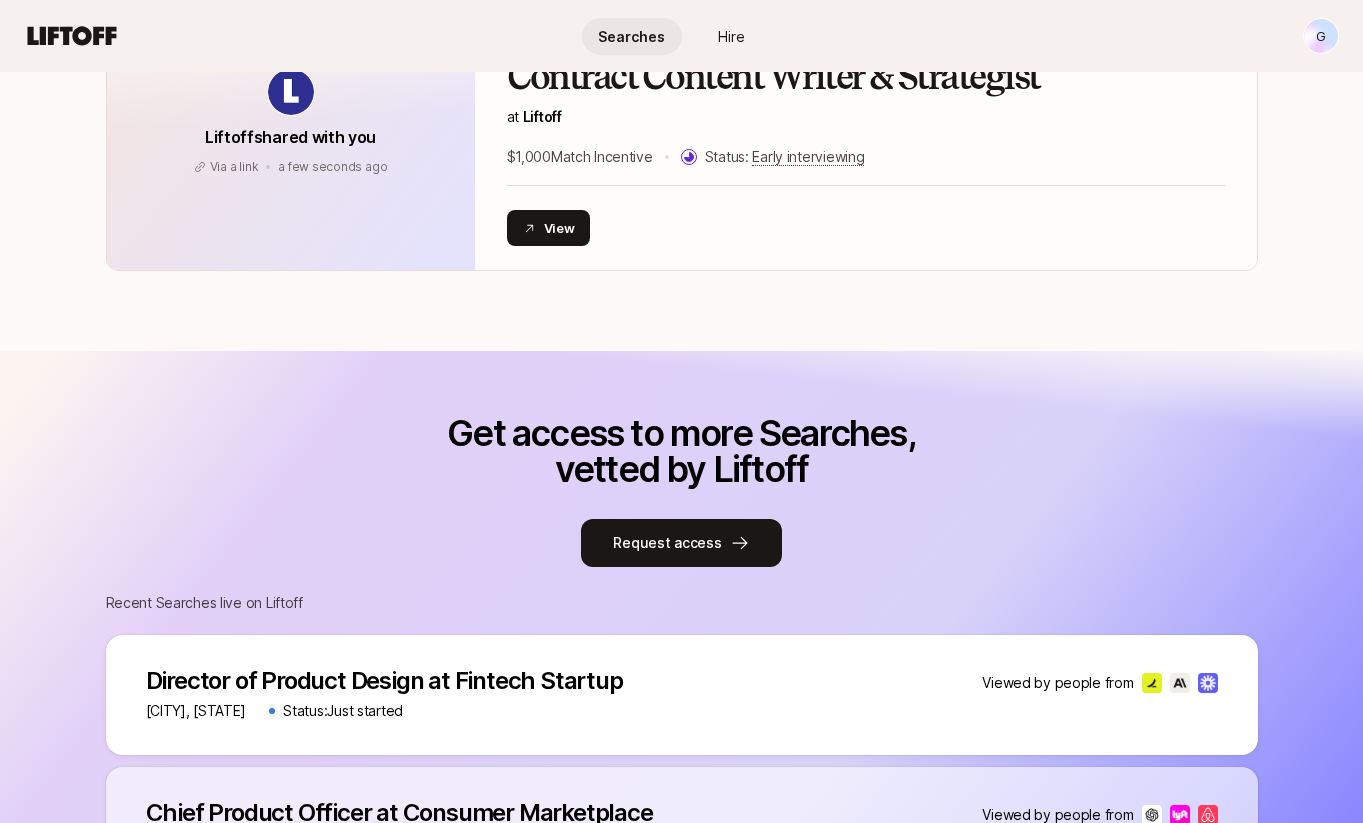 scroll, scrollTop: 538, scrollLeft: 0, axis: vertical 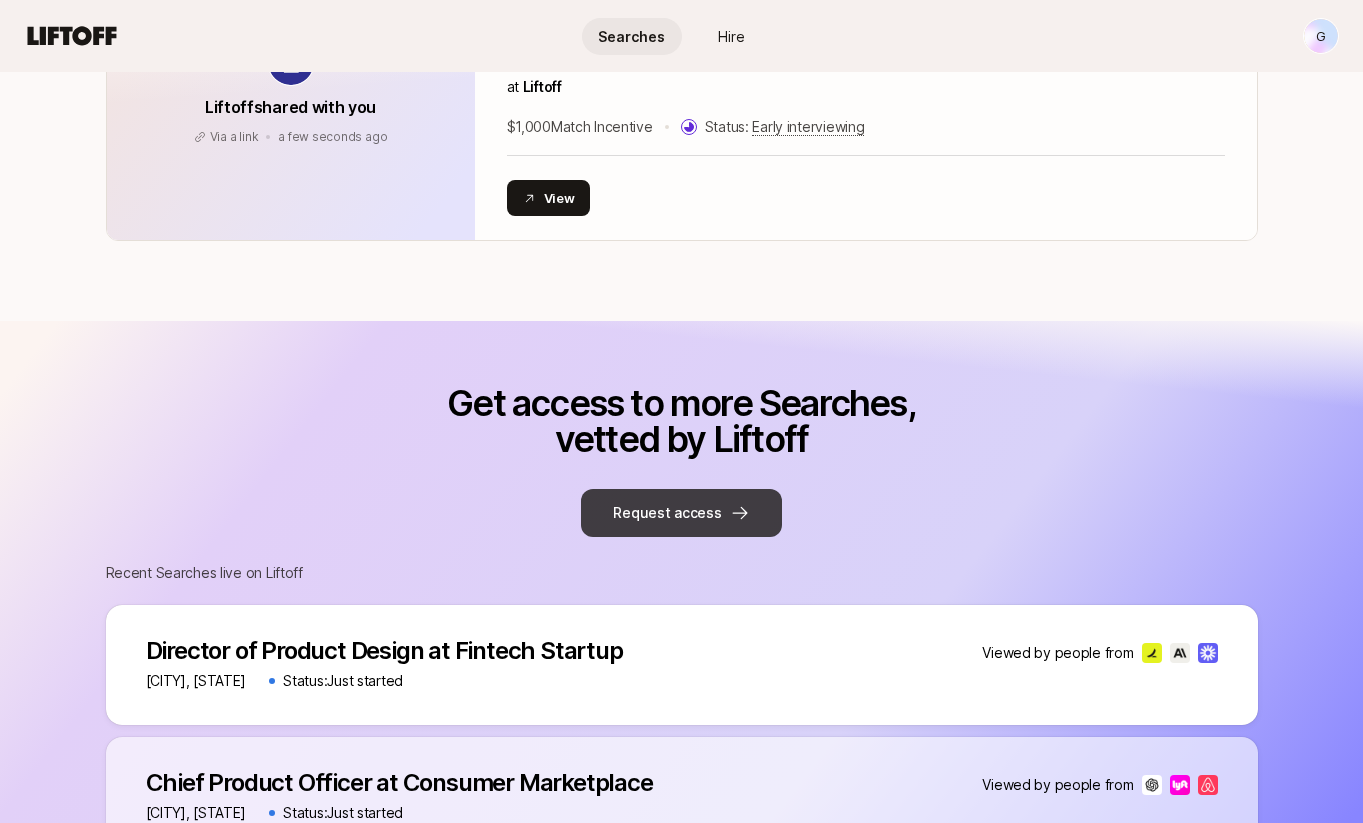 click on "Request access" at bounding box center [681, 513] 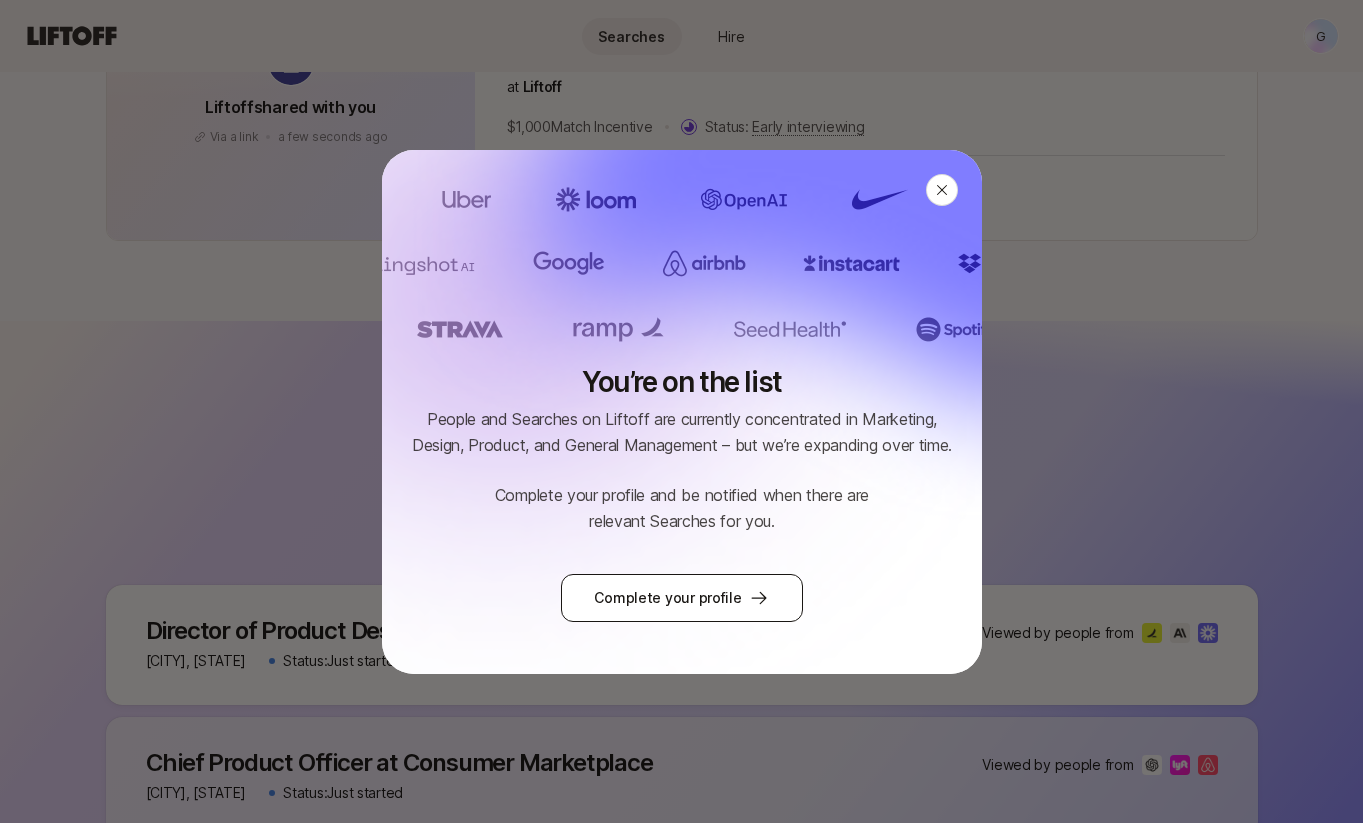 click 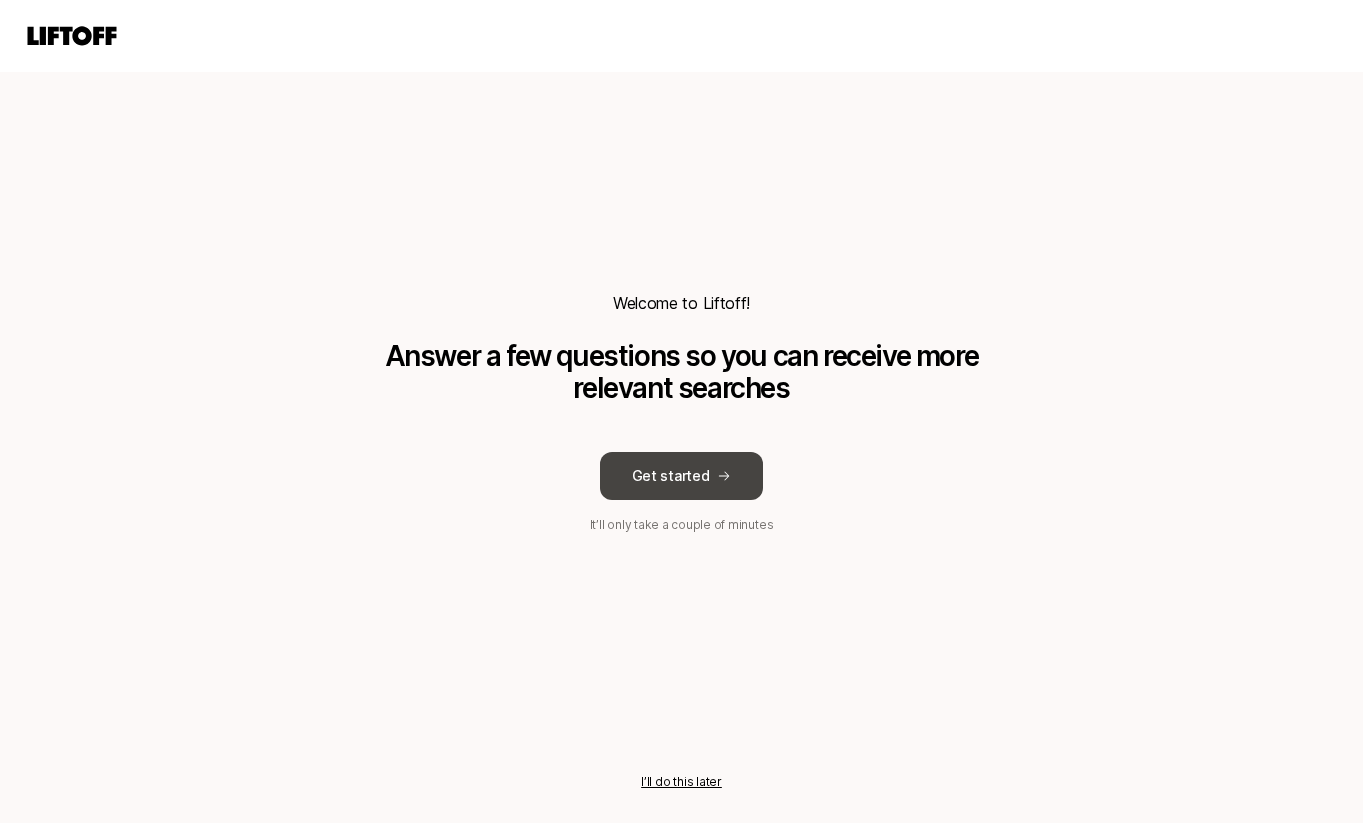 click on "Get started" at bounding box center (682, 476) 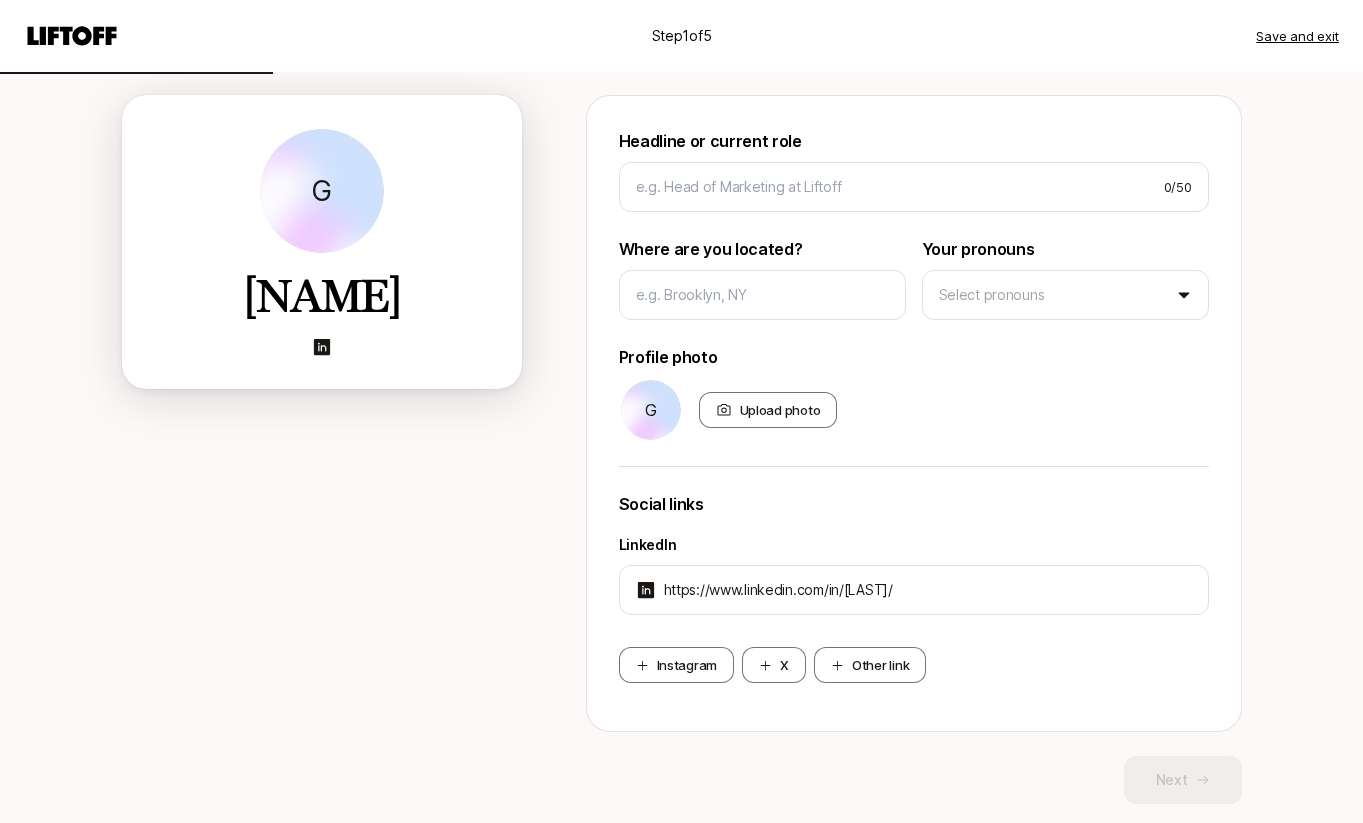 scroll, scrollTop: 250, scrollLeft: 0, axis: vertical 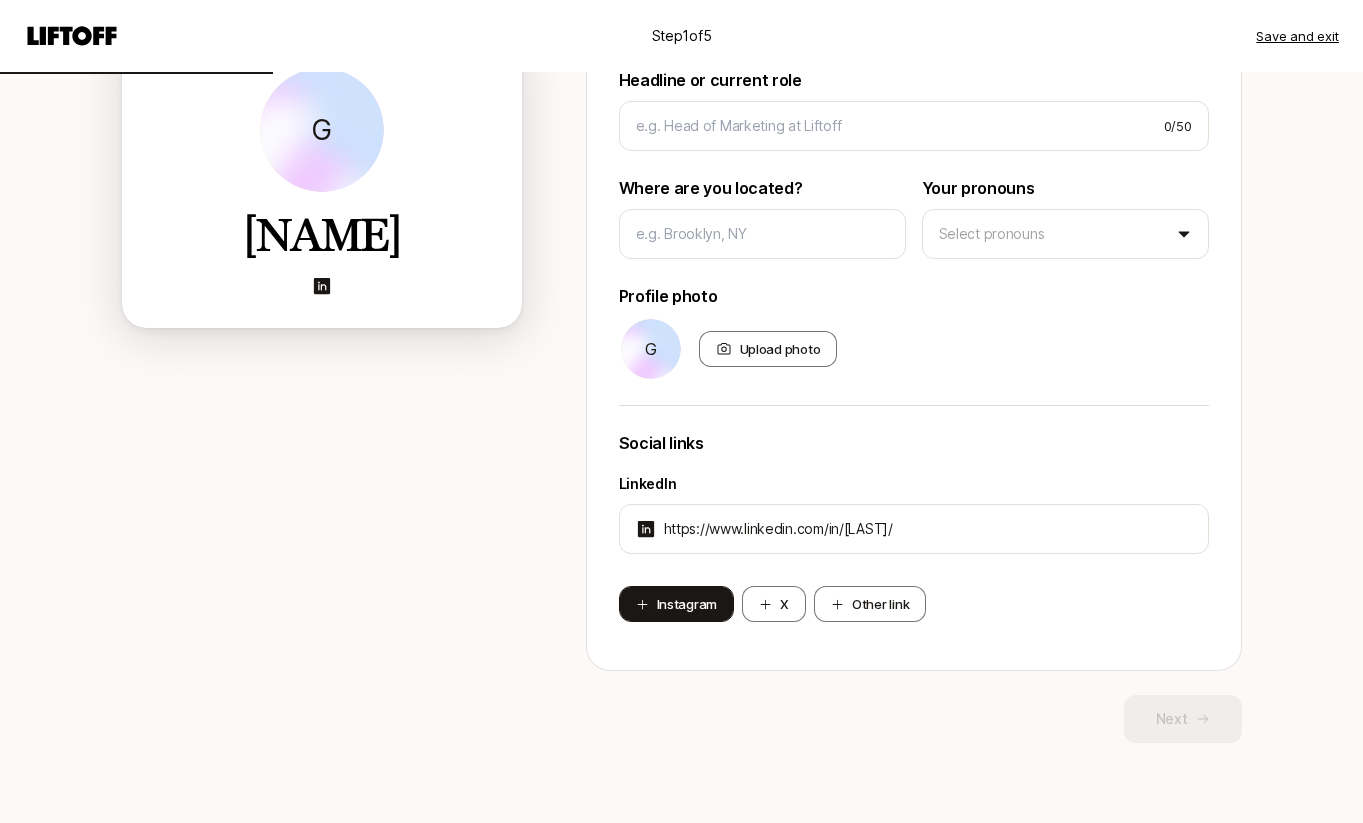 click on "Instagram" at bounding box center (677, 604) 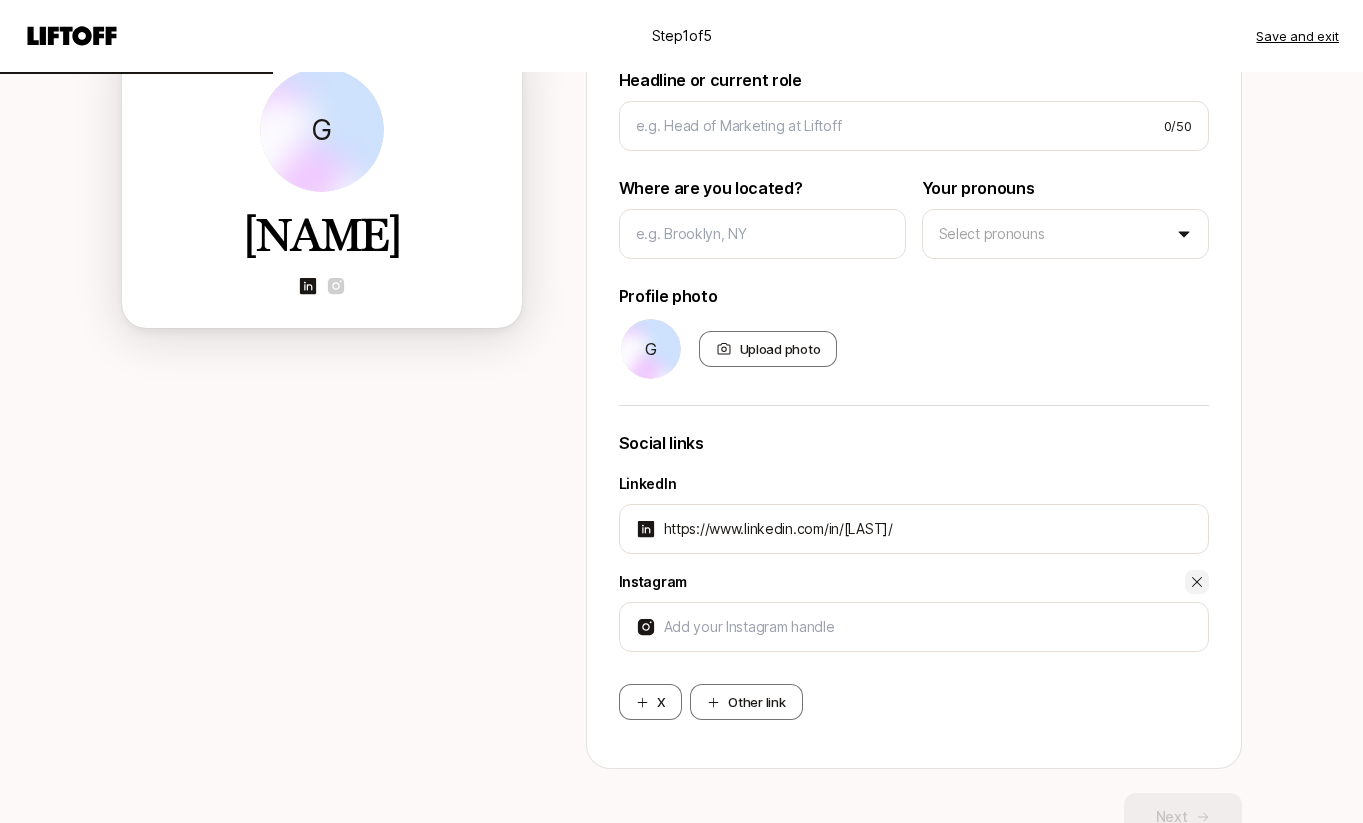 click 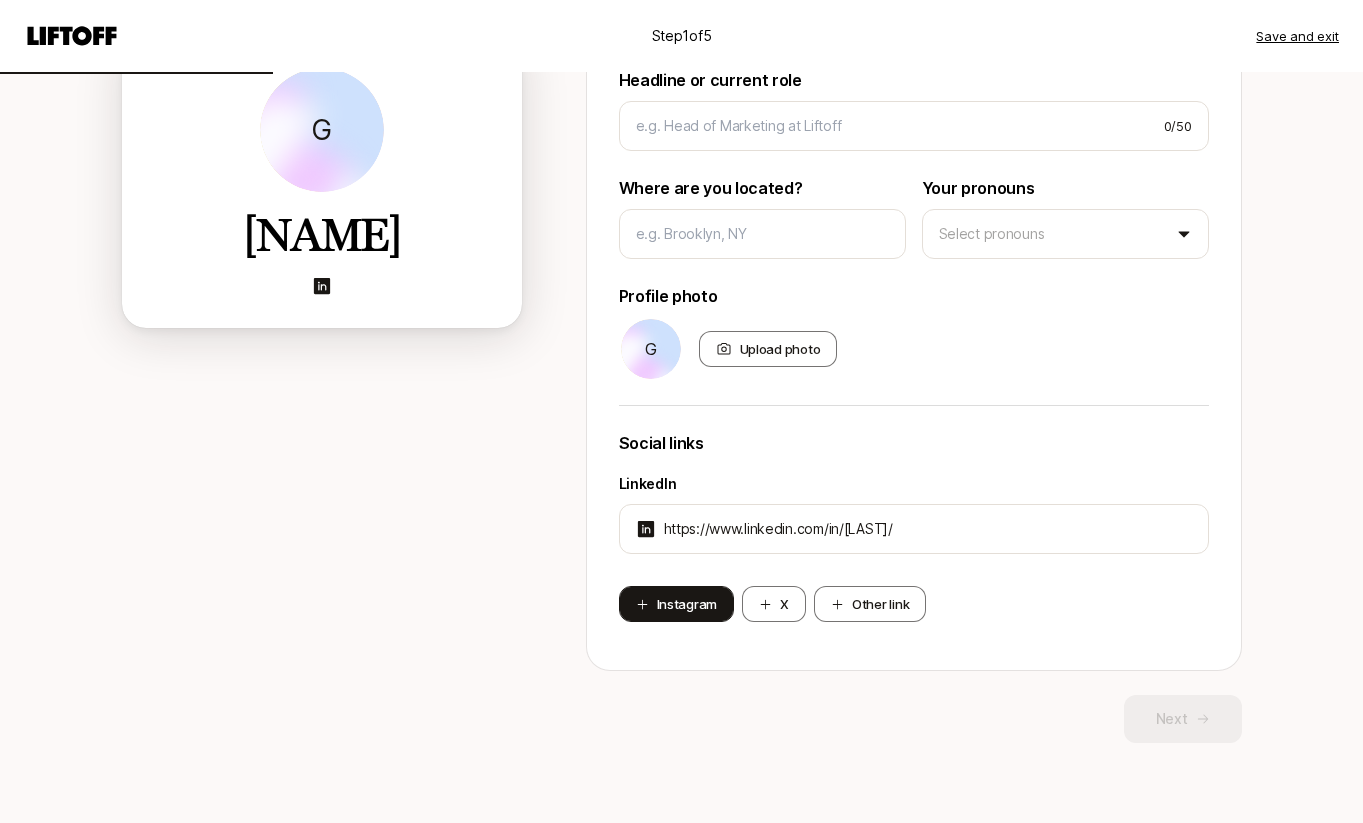 click on "Instagram" at bounding box center [677, 604] 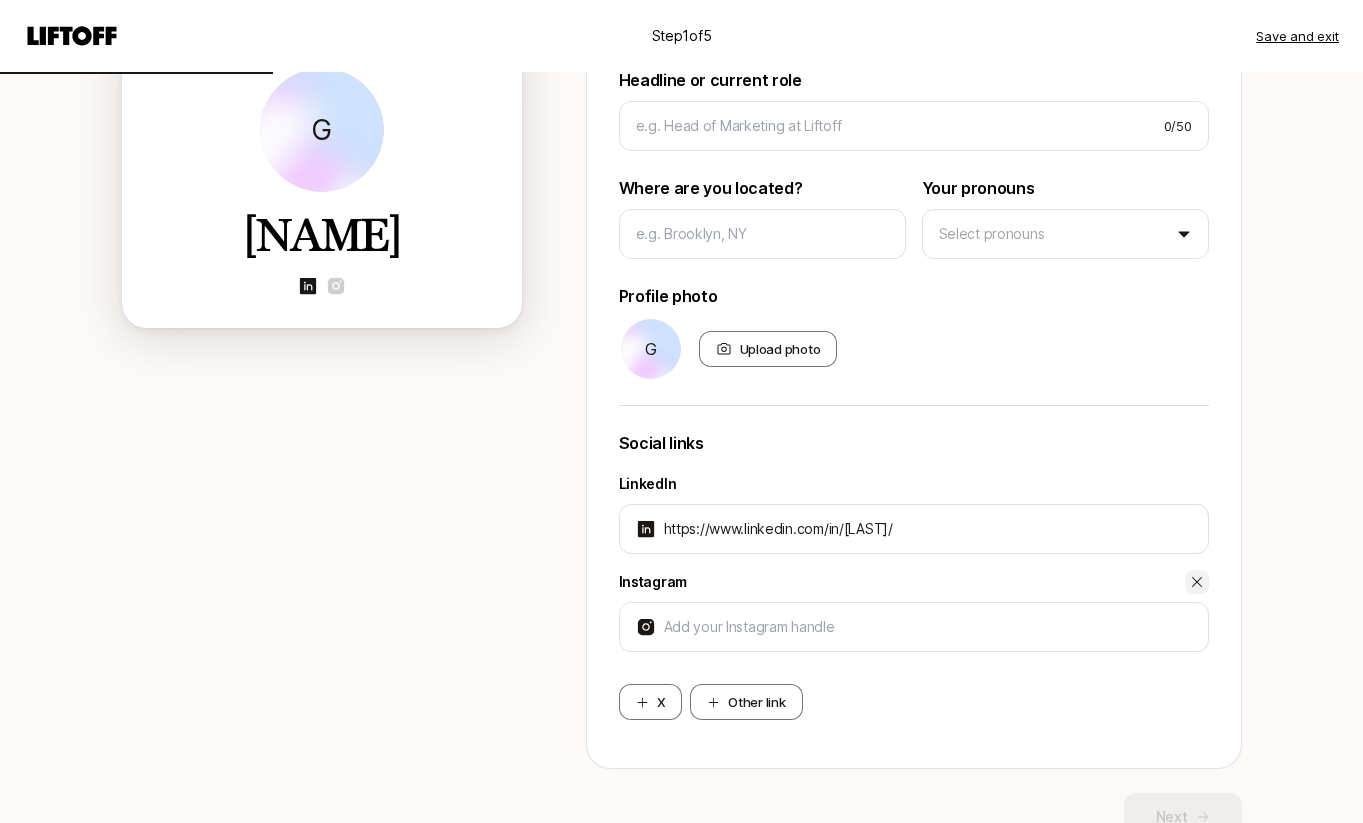 click 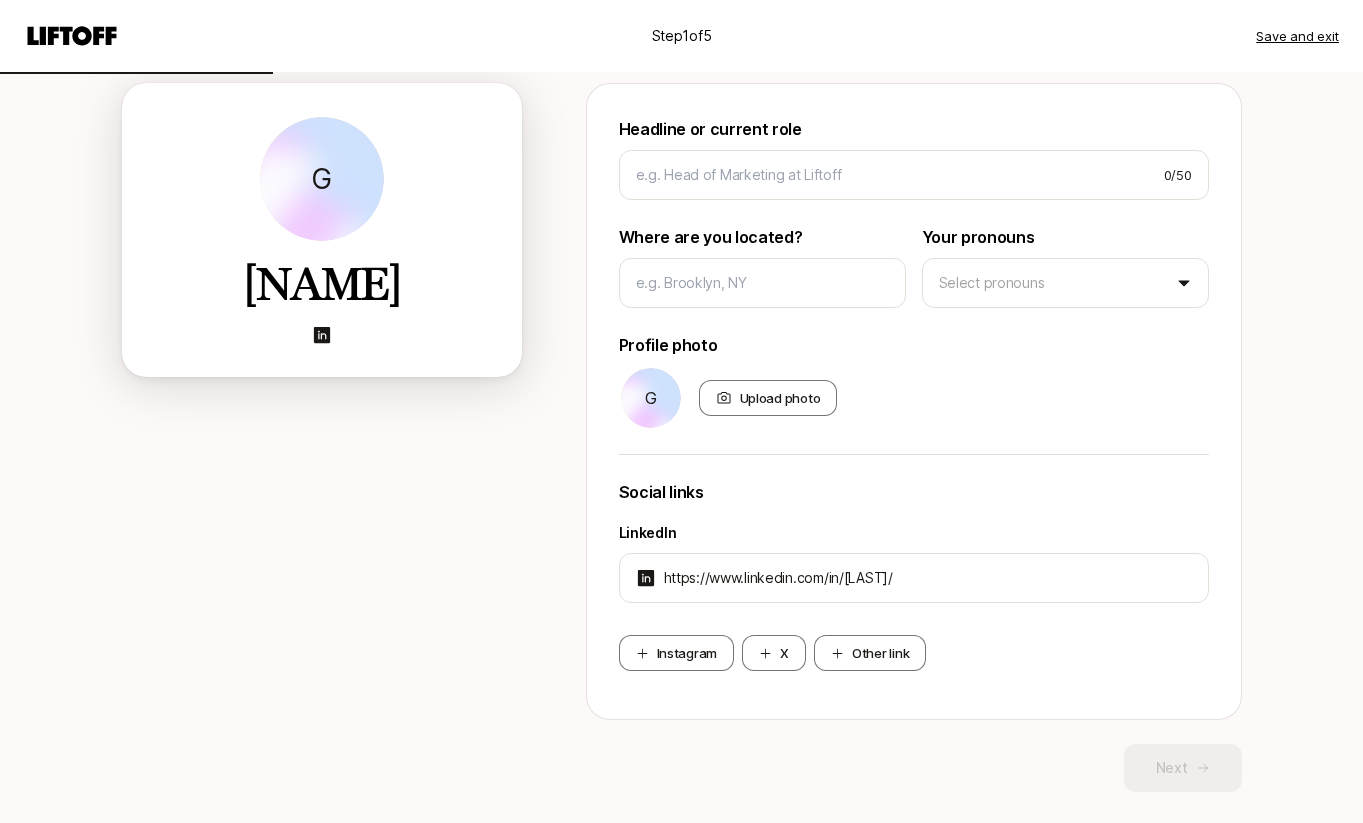 scroll, scrollTop: 250, scrollLeft: 0, axis: vertical 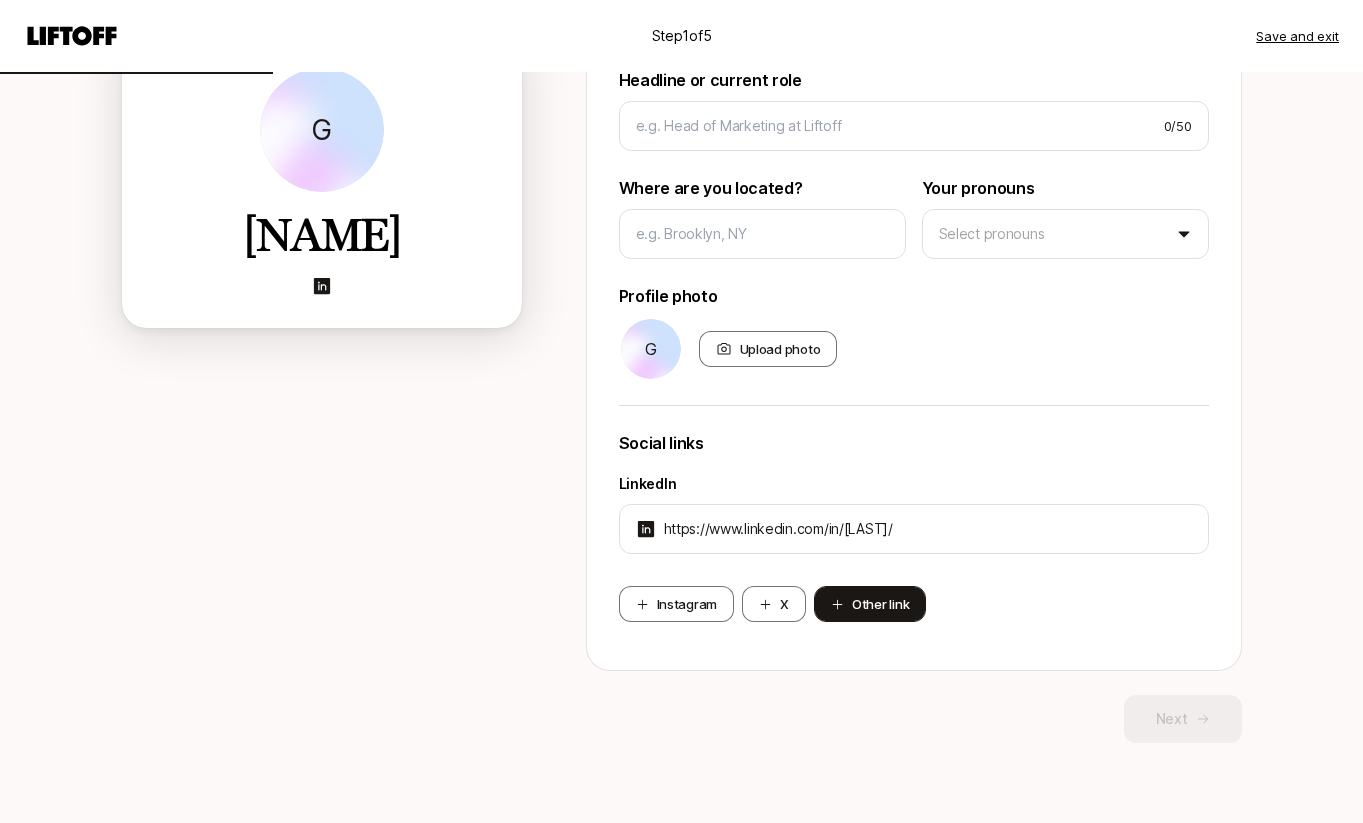 click on "Other link" at bounding box center (870, 604) 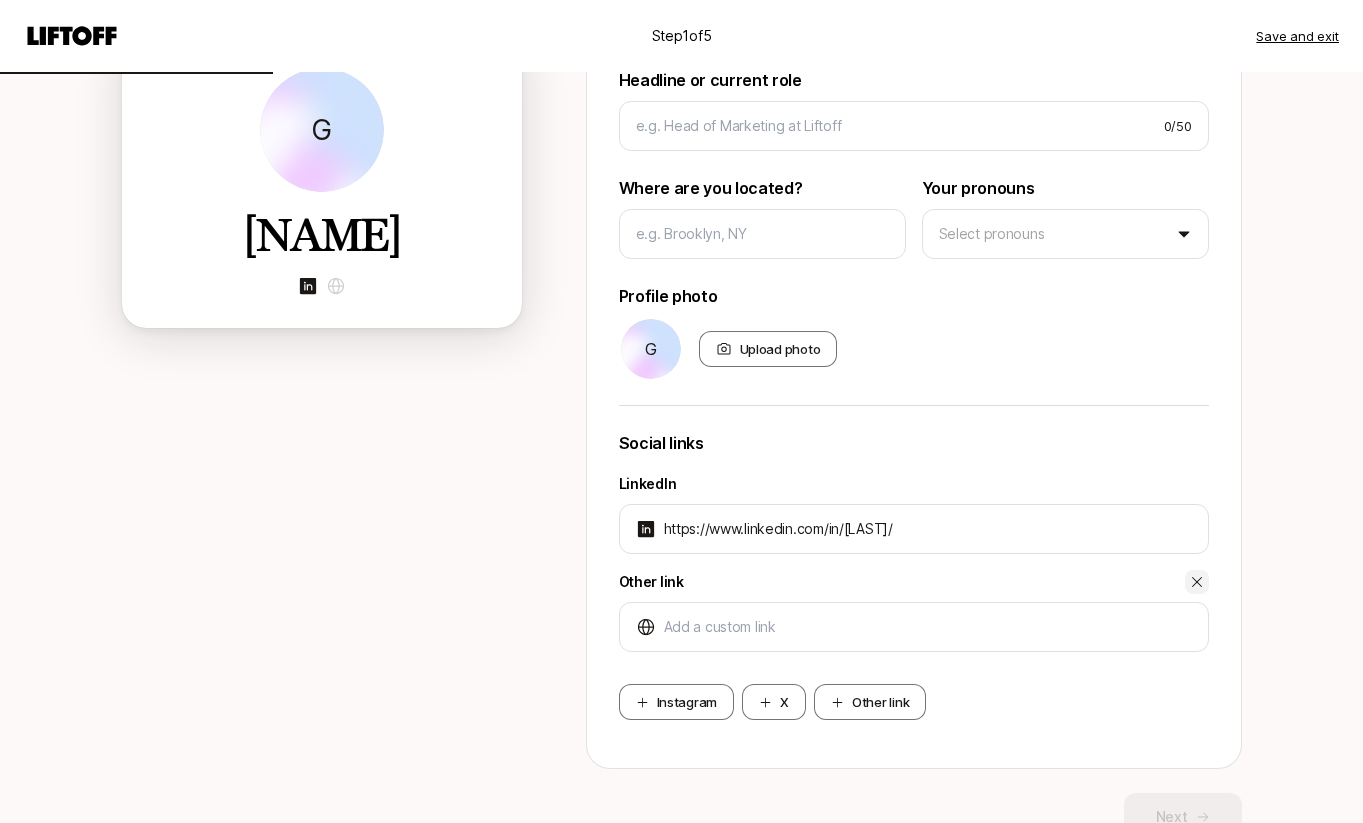 click 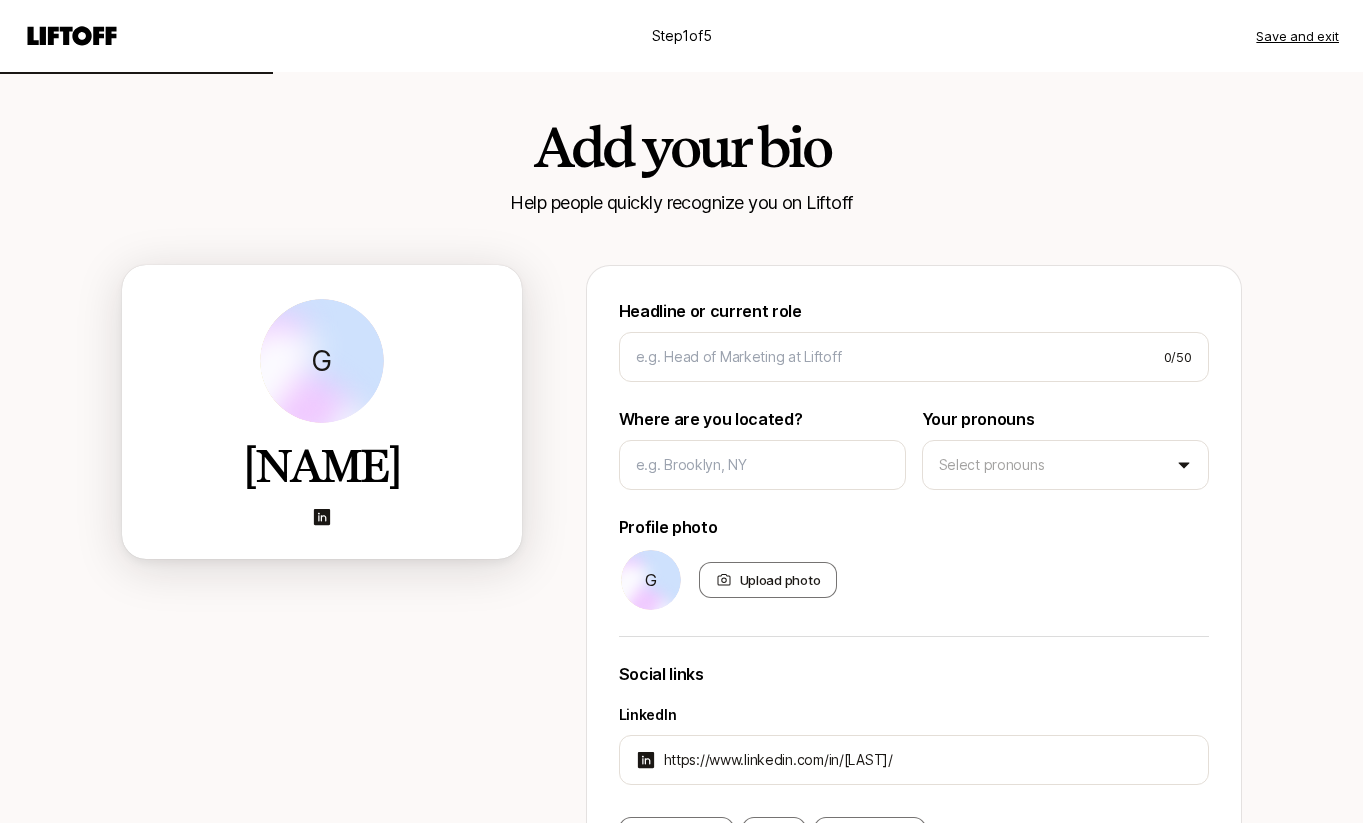 scroll, scrollTop: 0, scrollLeft: 0, axis: both 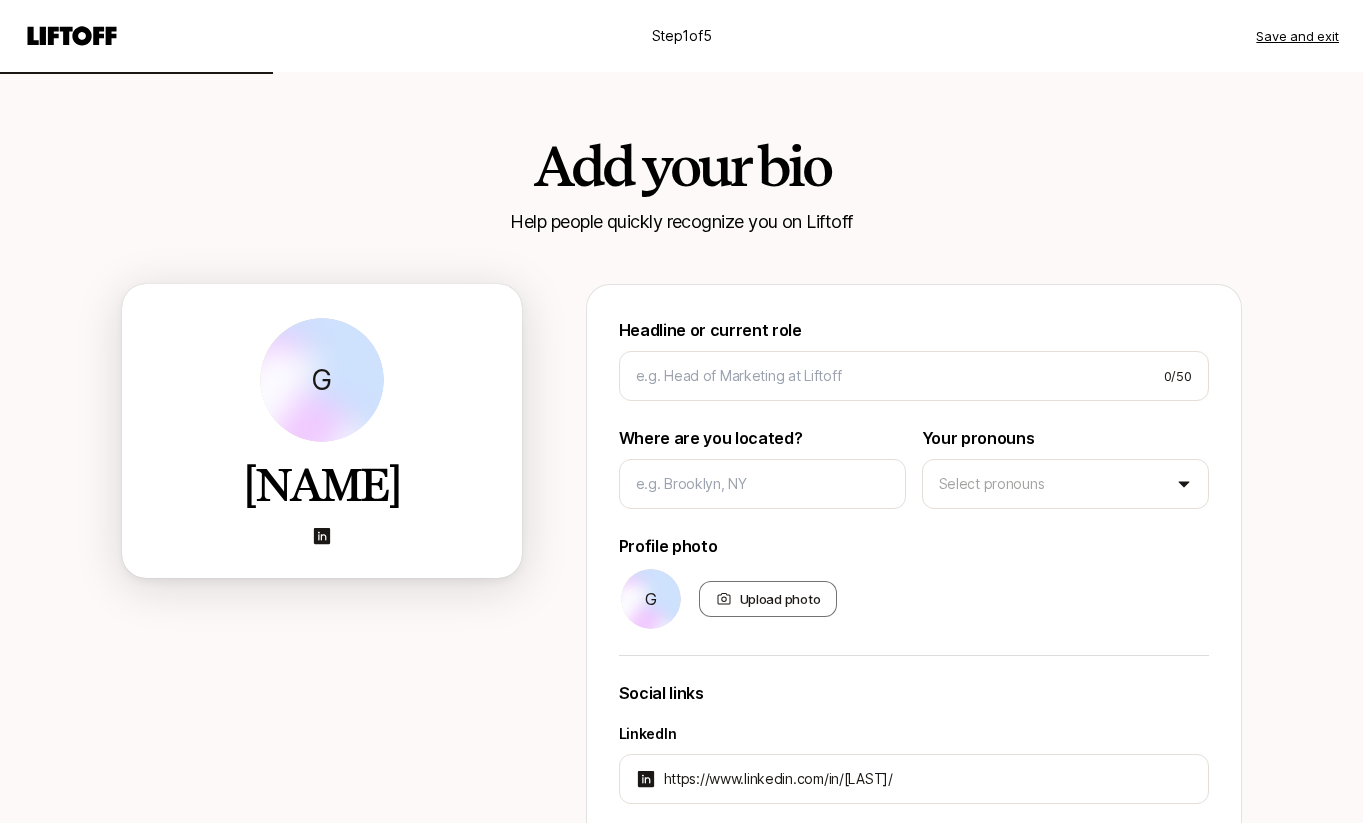click on "Add your bio" at bounding box center (681, 166) 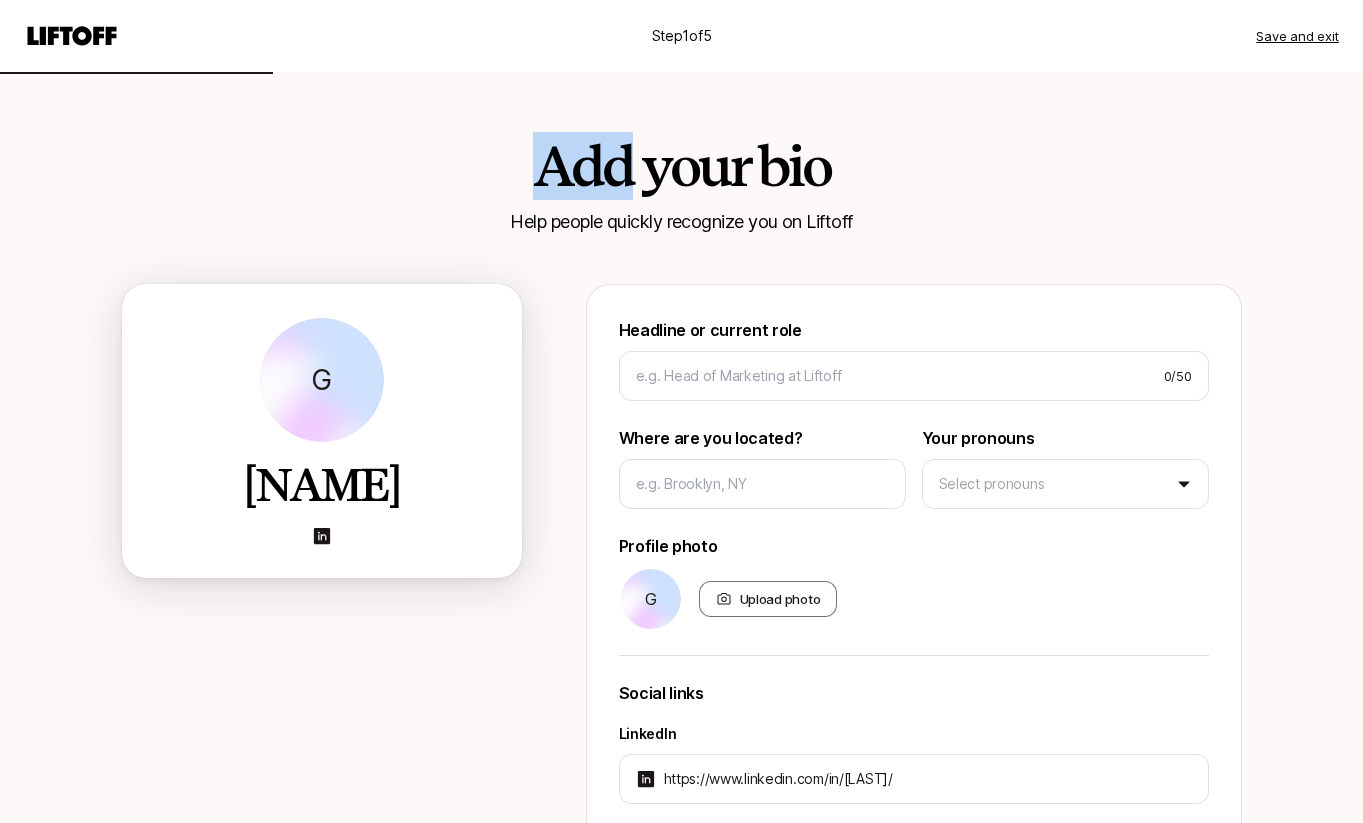 click on "Add your bio" at bounding box center [681, 166] 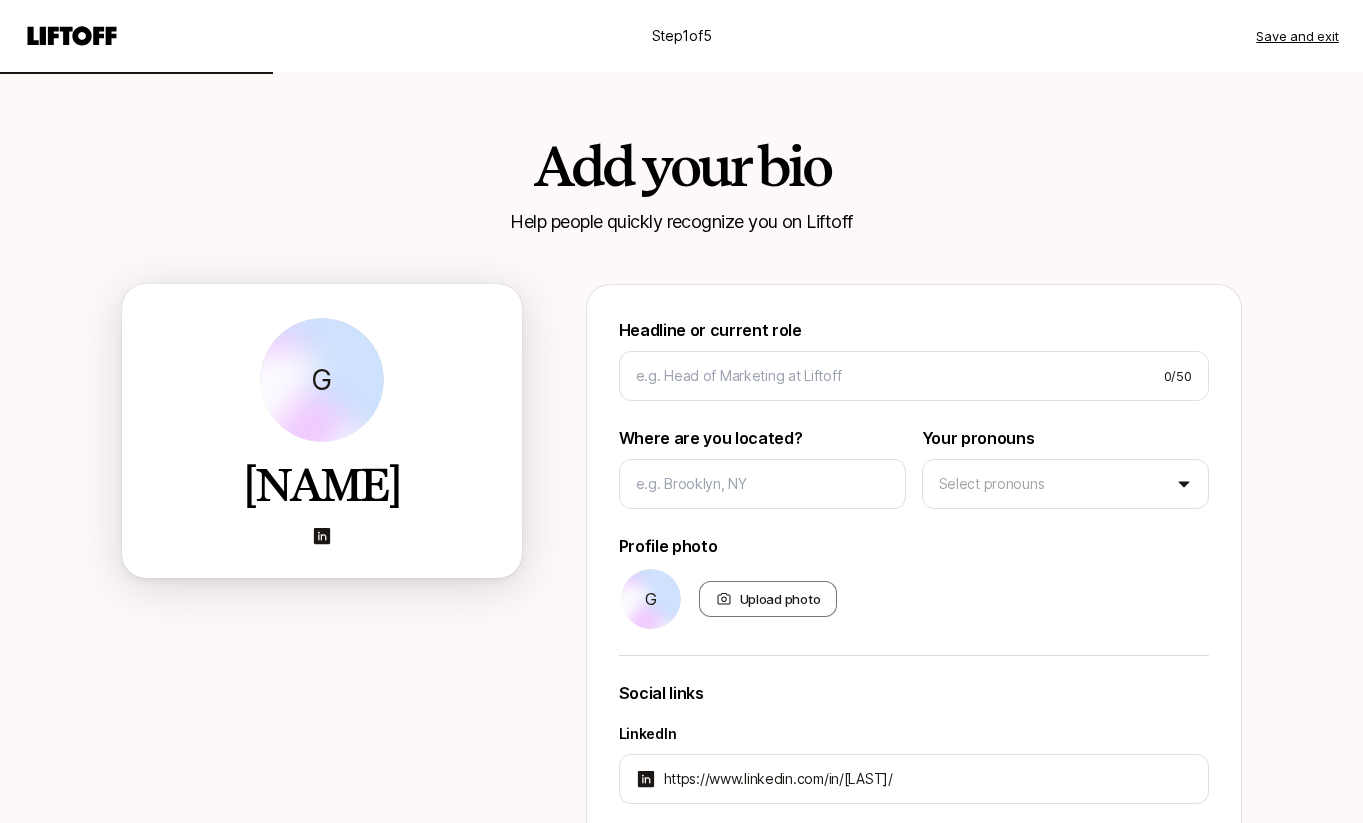click on "Add your bio" at bounding box center [681, 166] 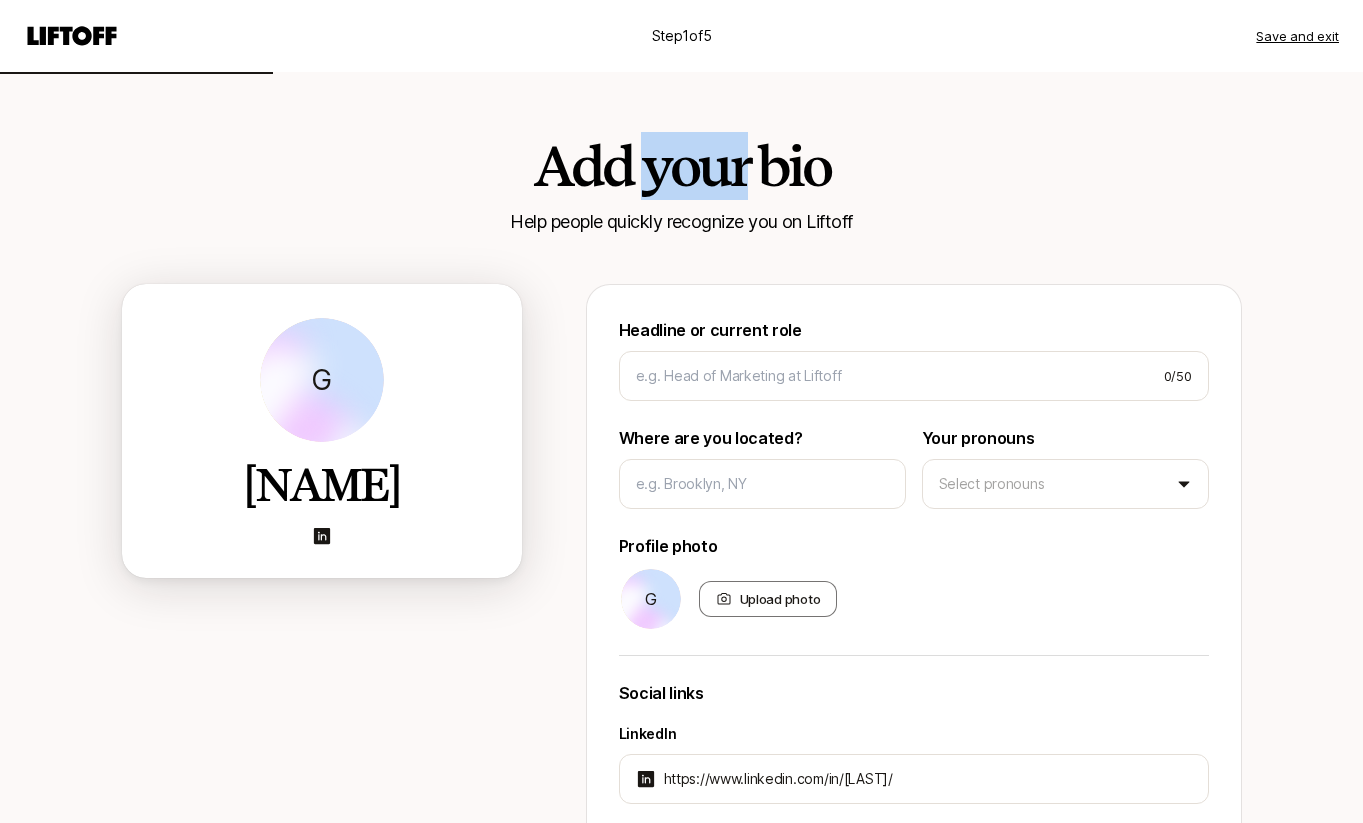 click on "Add your bio" at bounding box center (681, 166) 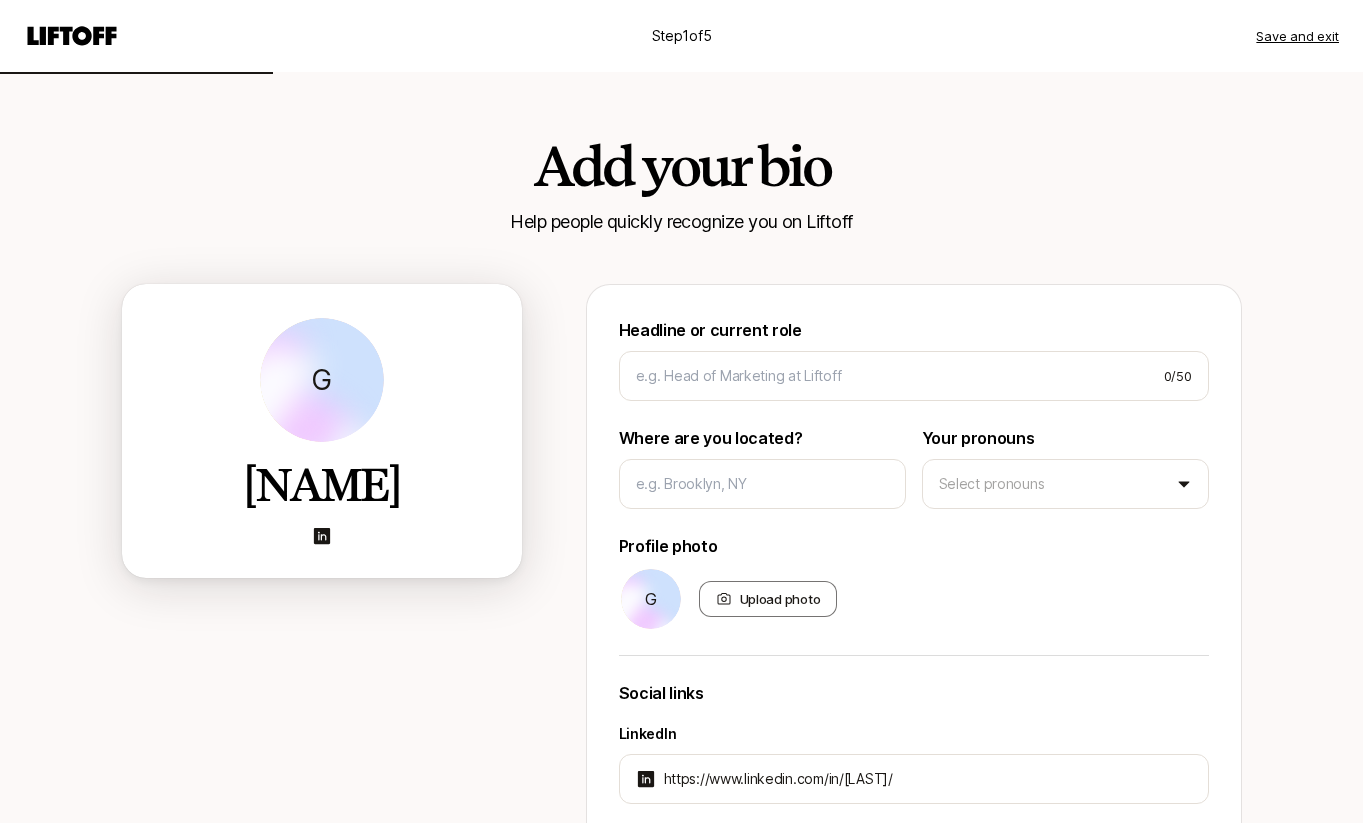 click on "Add your bio" at bounding box center (681, 166) 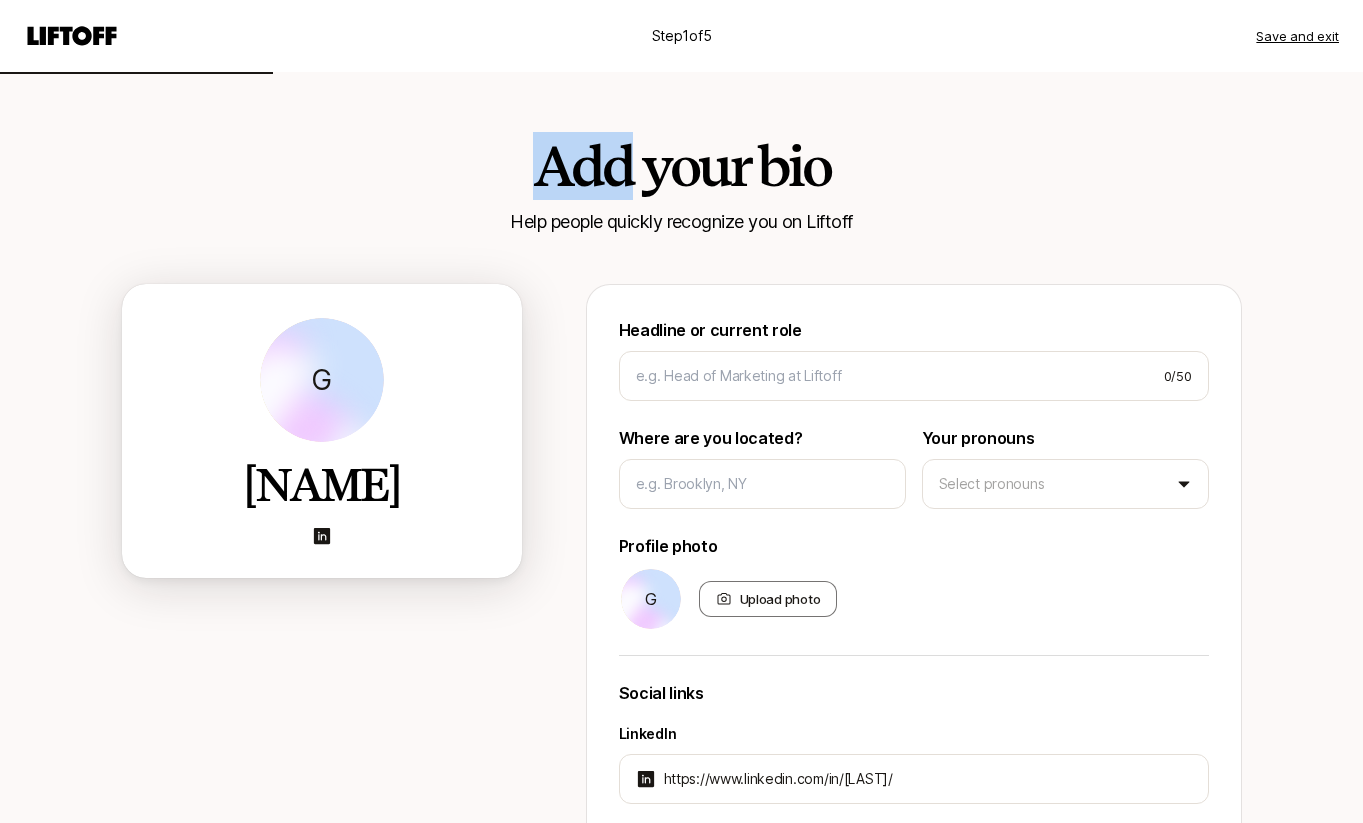 click on "Help people quickly recognize you on Liftoff" at bounding box center [681, 222] 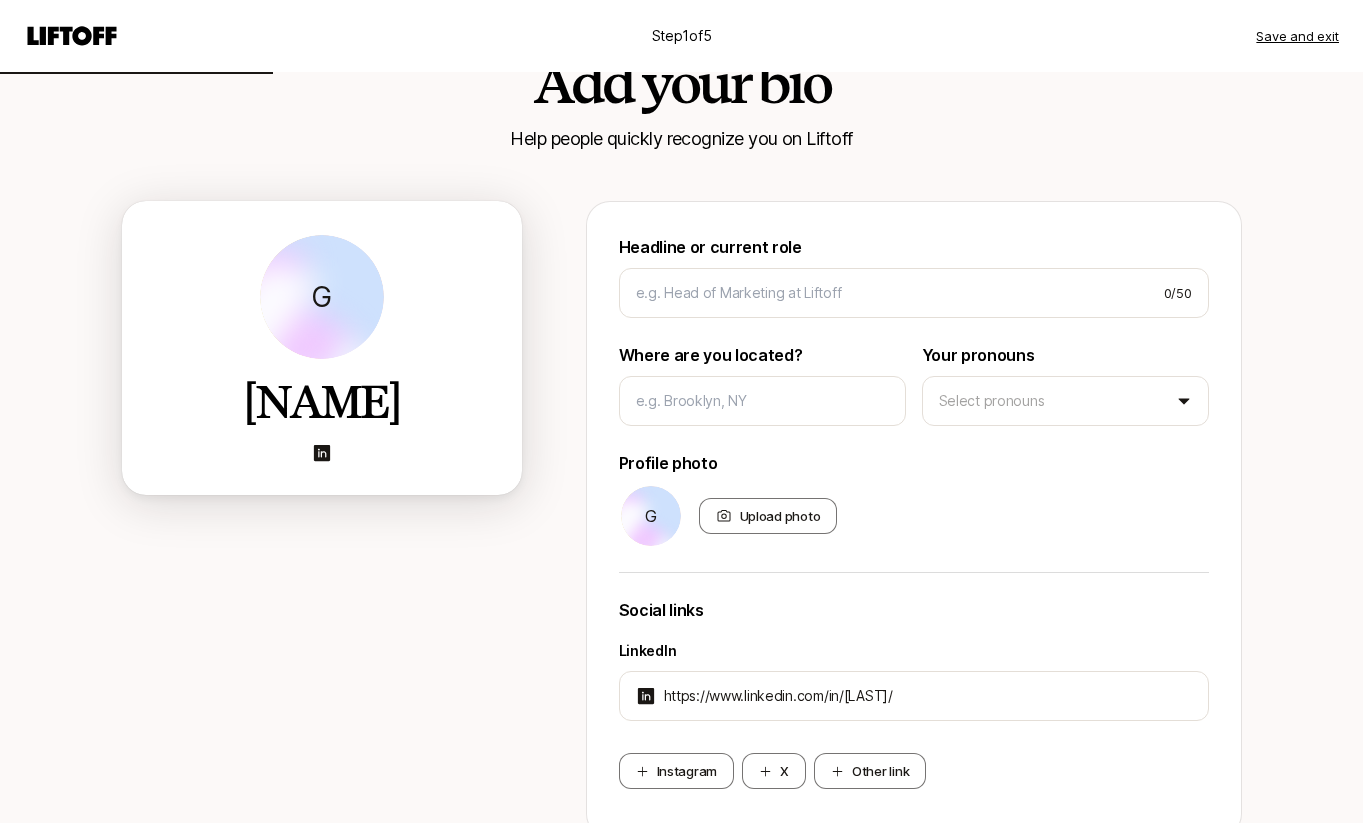 scroll, scrollTop: 0, scrollLeft: 0, axis: both 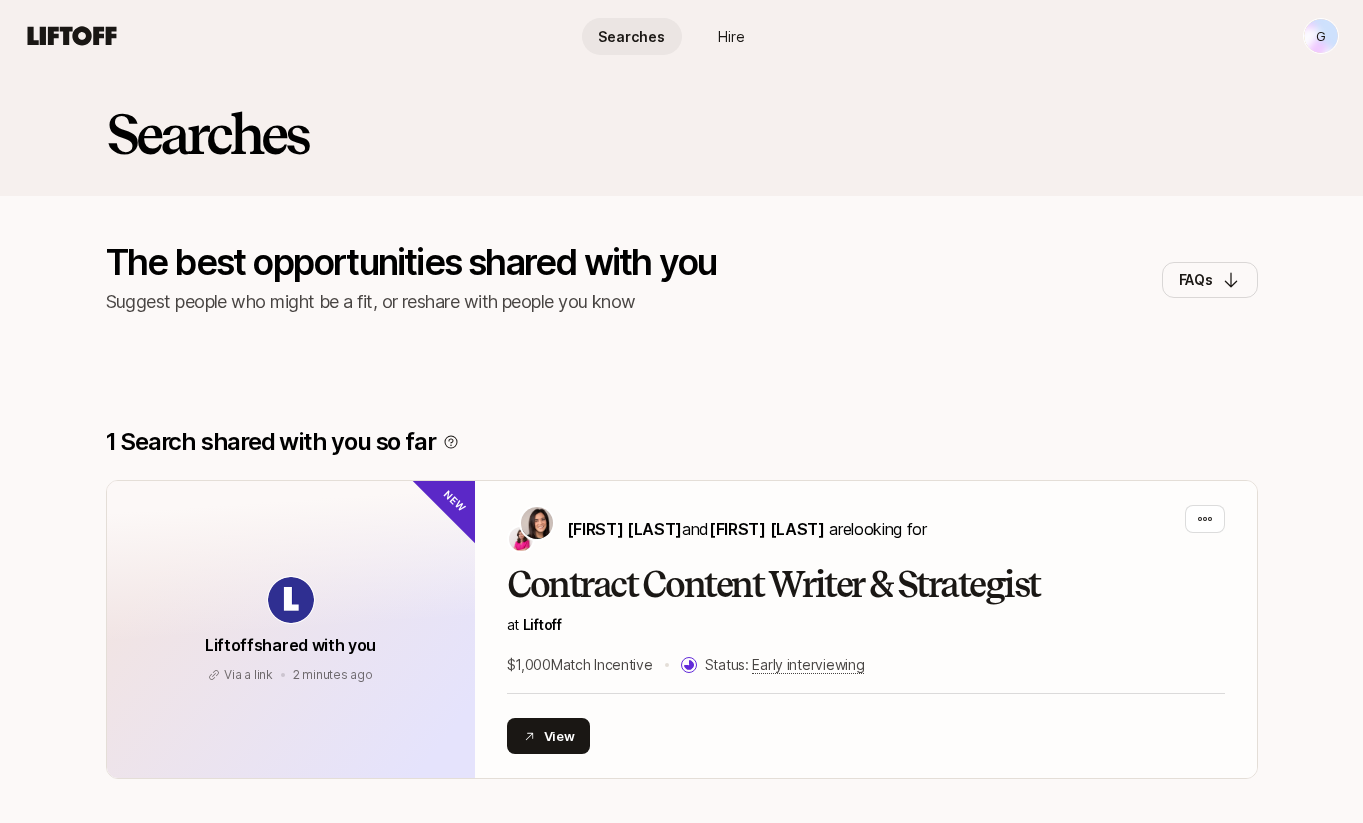 click on "Hire" at bounding box center (731, 36) 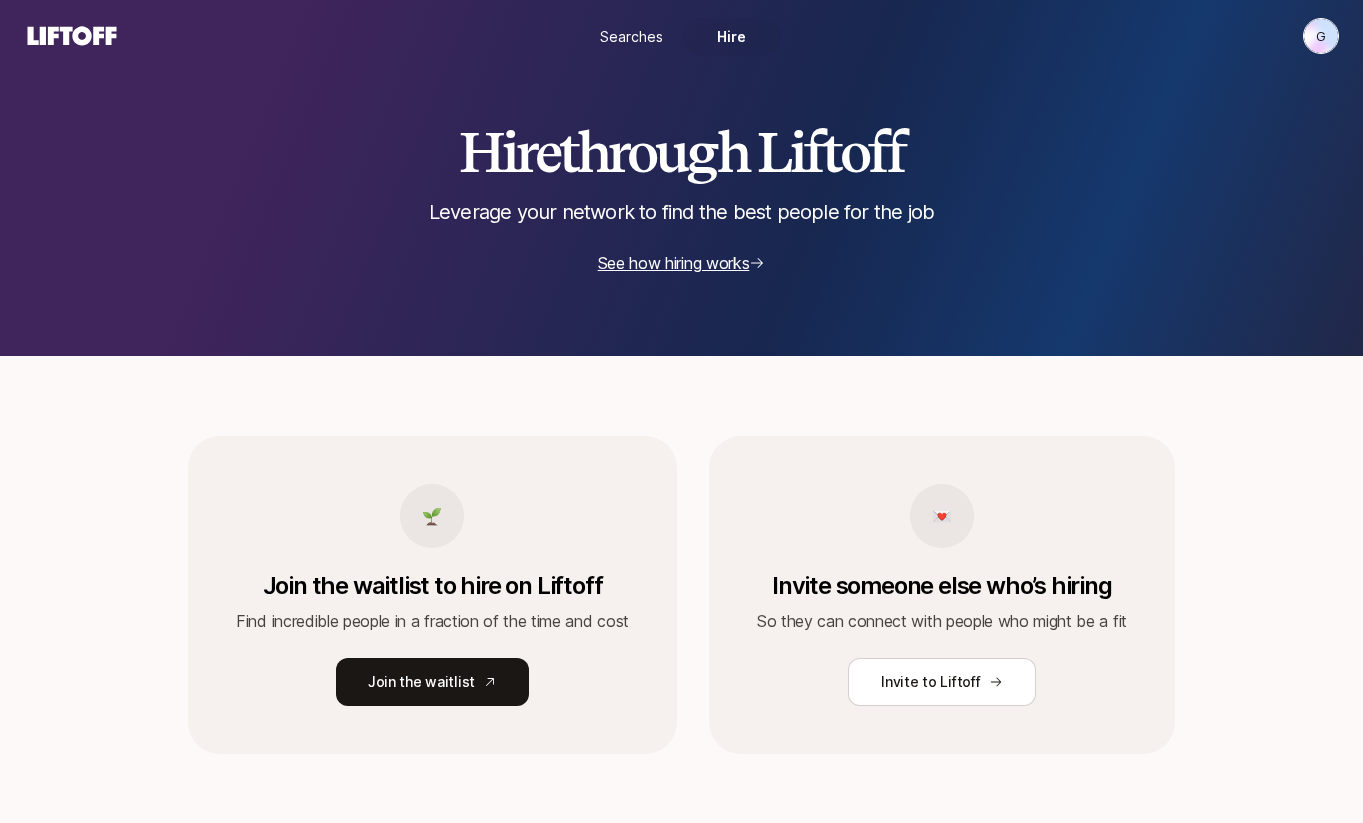 click on "Searches" at bounding box center [631, 36] 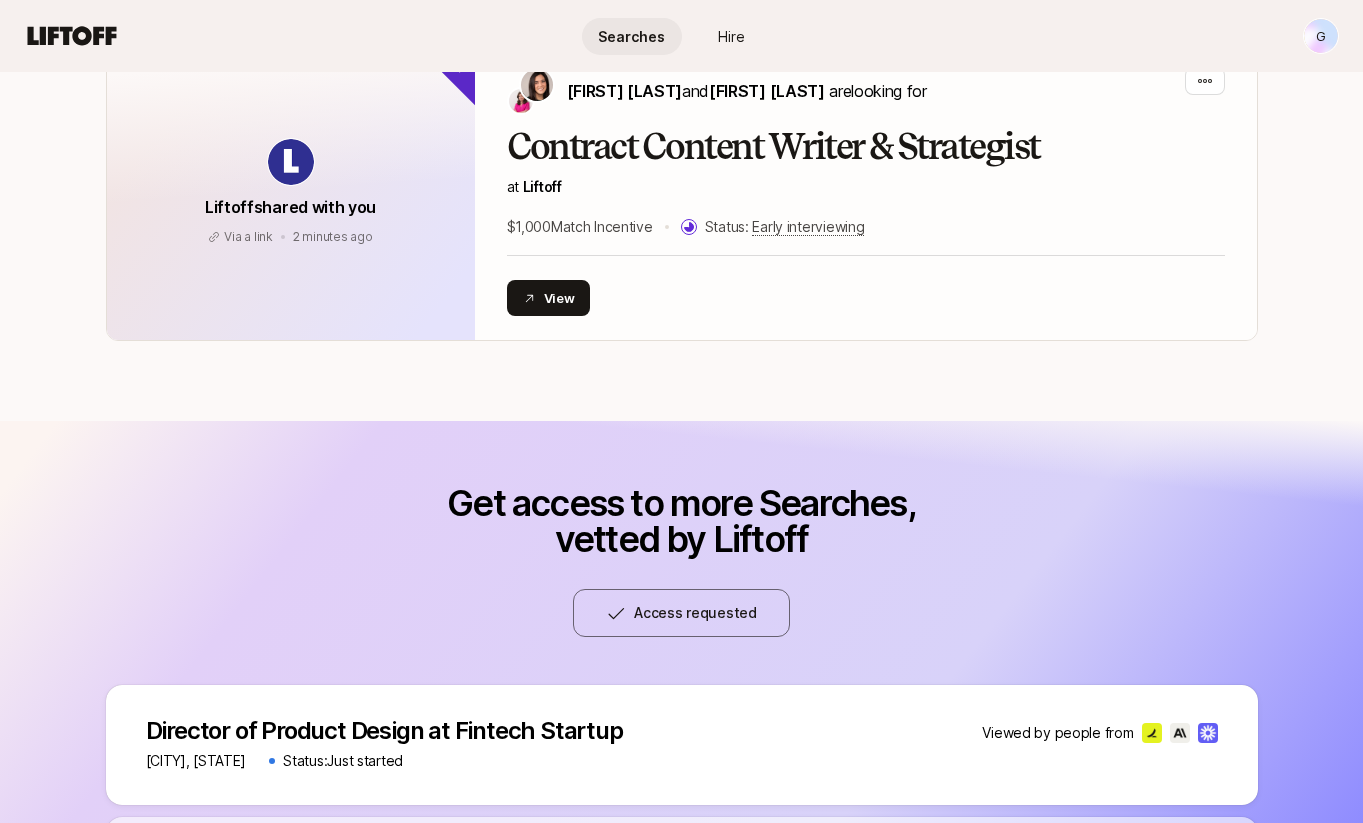 scroll, scrollTop: 440, scrollLeft: 0, axis: vertical 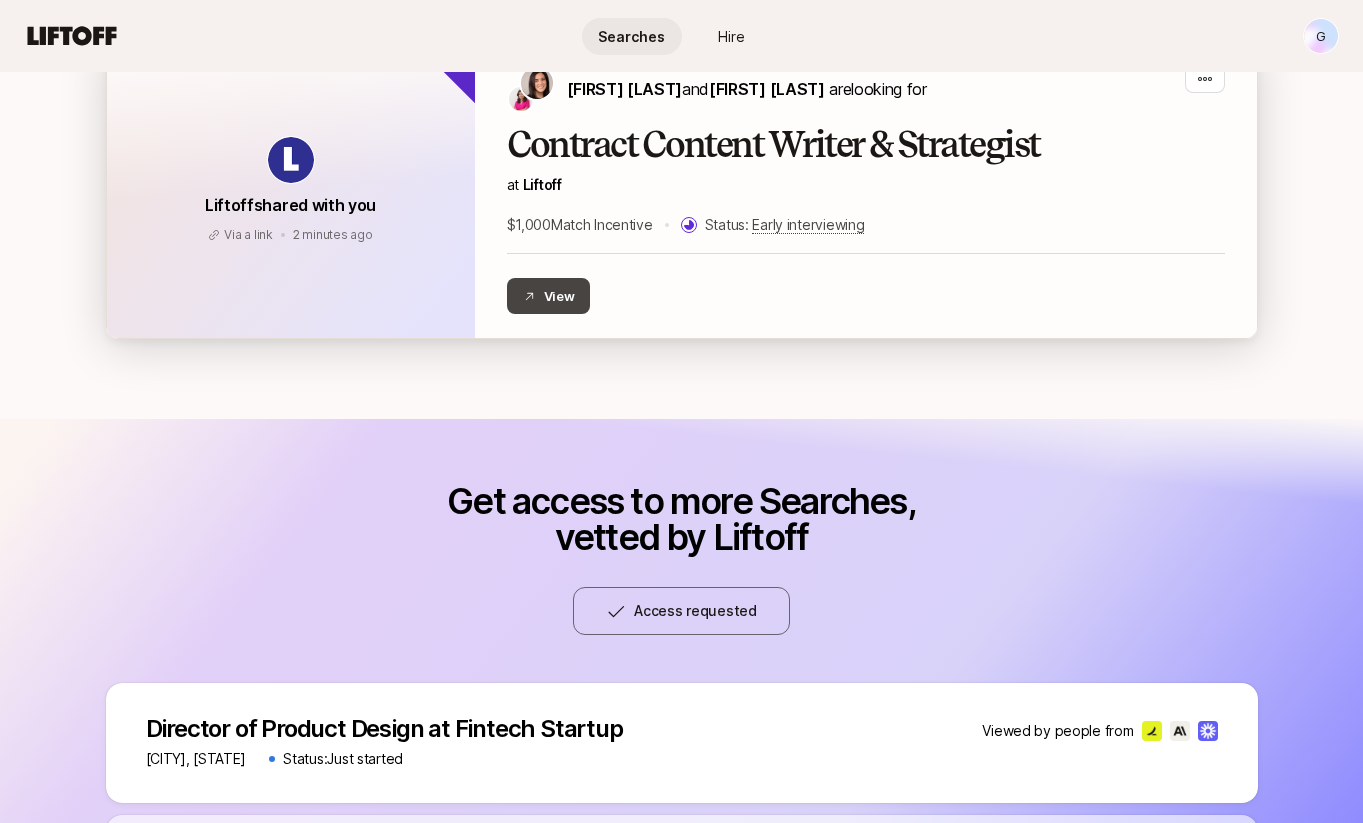 click on "View" at bounding box center [549, 296] 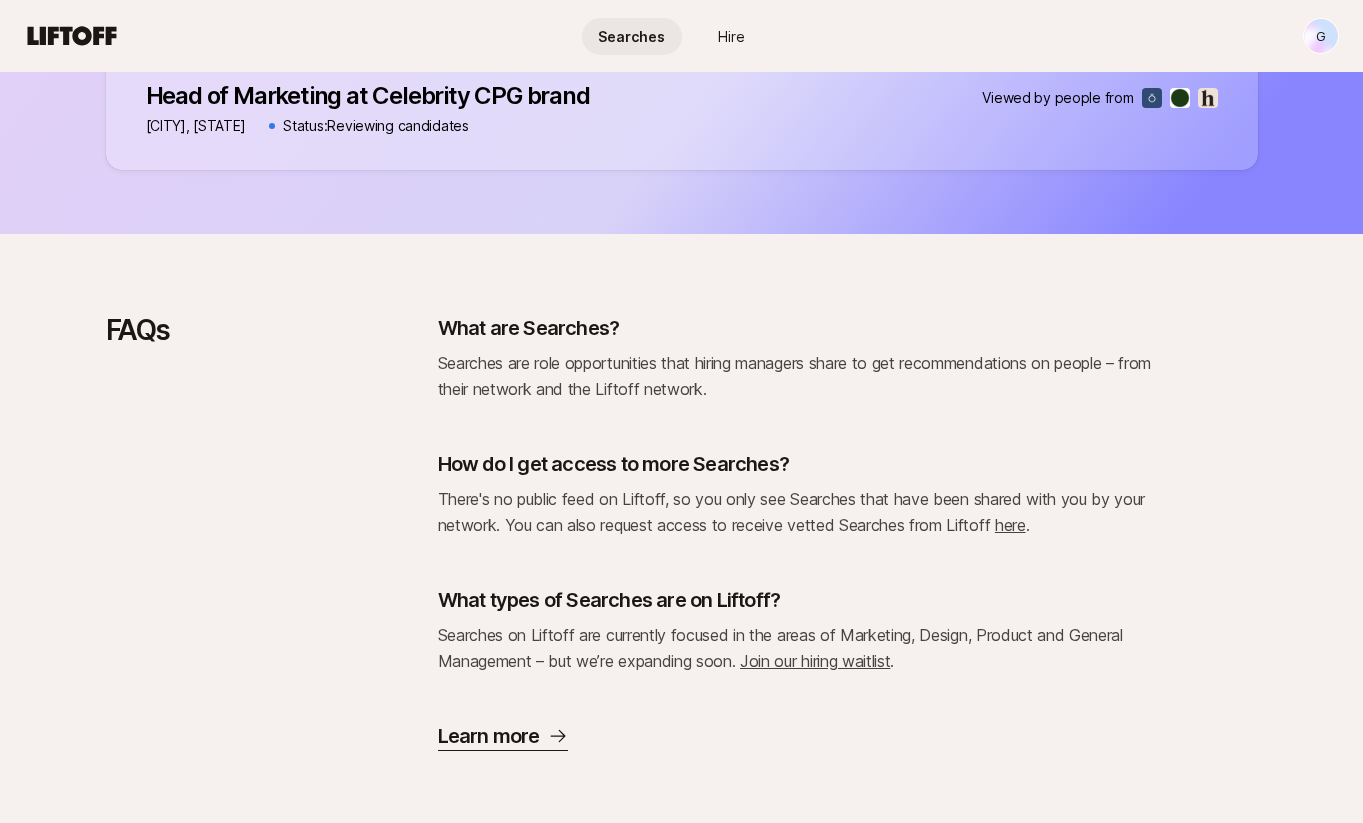 scroll, scrollTop: 1345, scrollLeft: 0, axis: vertical 